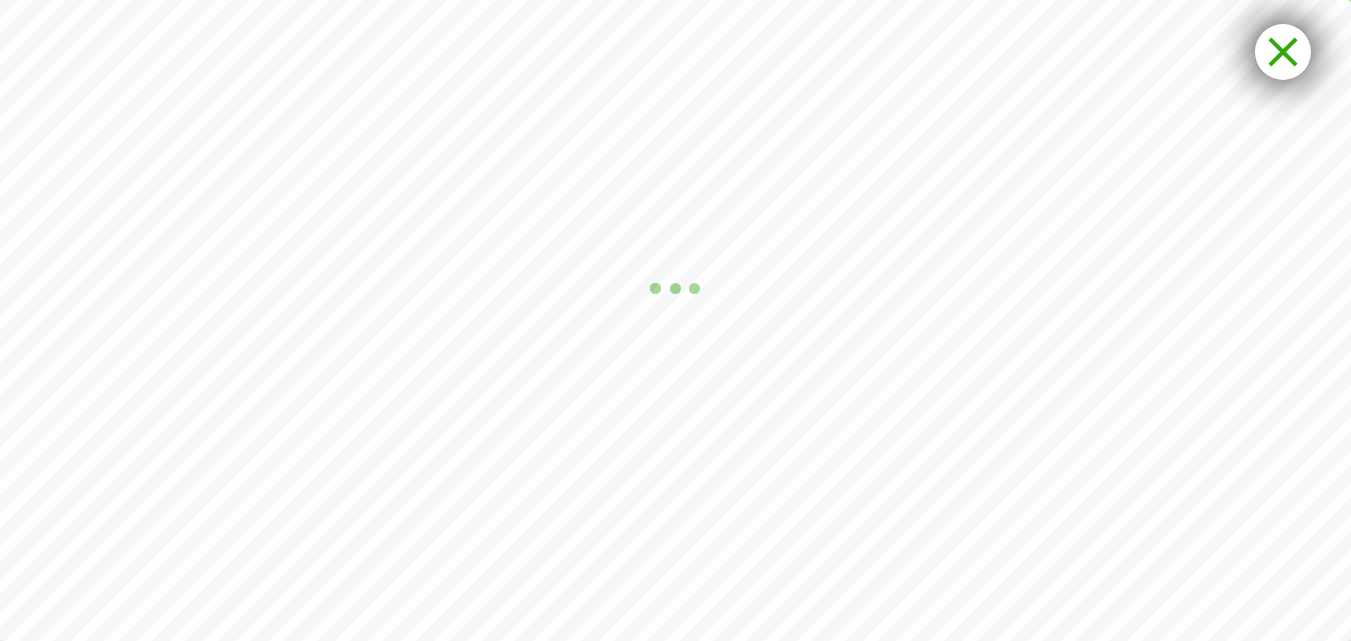 scroll, scrollTop: 0, scrollLeft: 0, axis: both 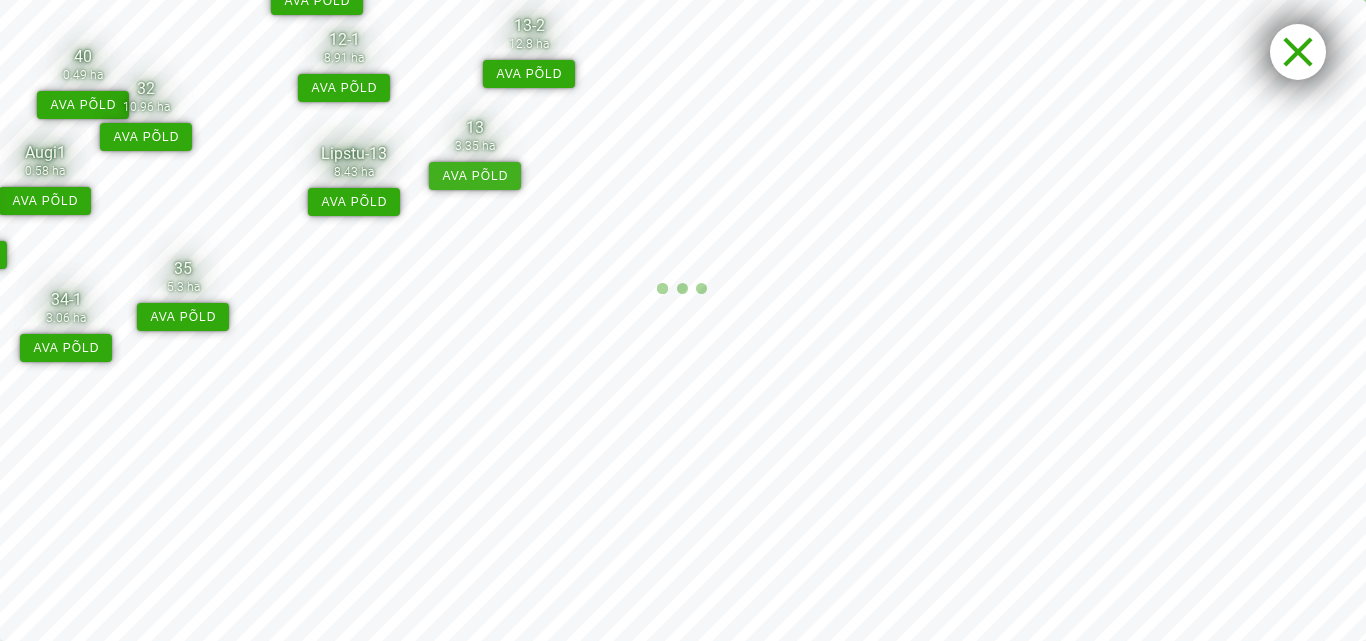 click on "Ava põld" at bounding box center [475, 176] 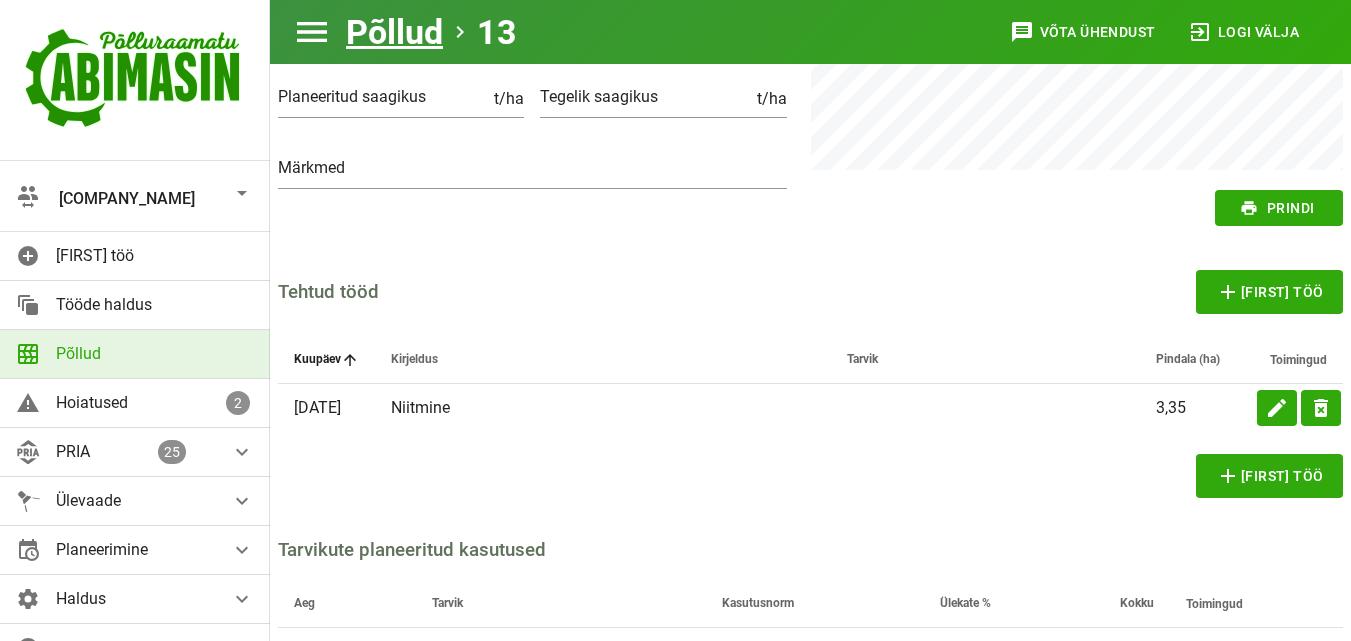scroll, scrollTop: 500, scrollLeft: 0, axis: vertical 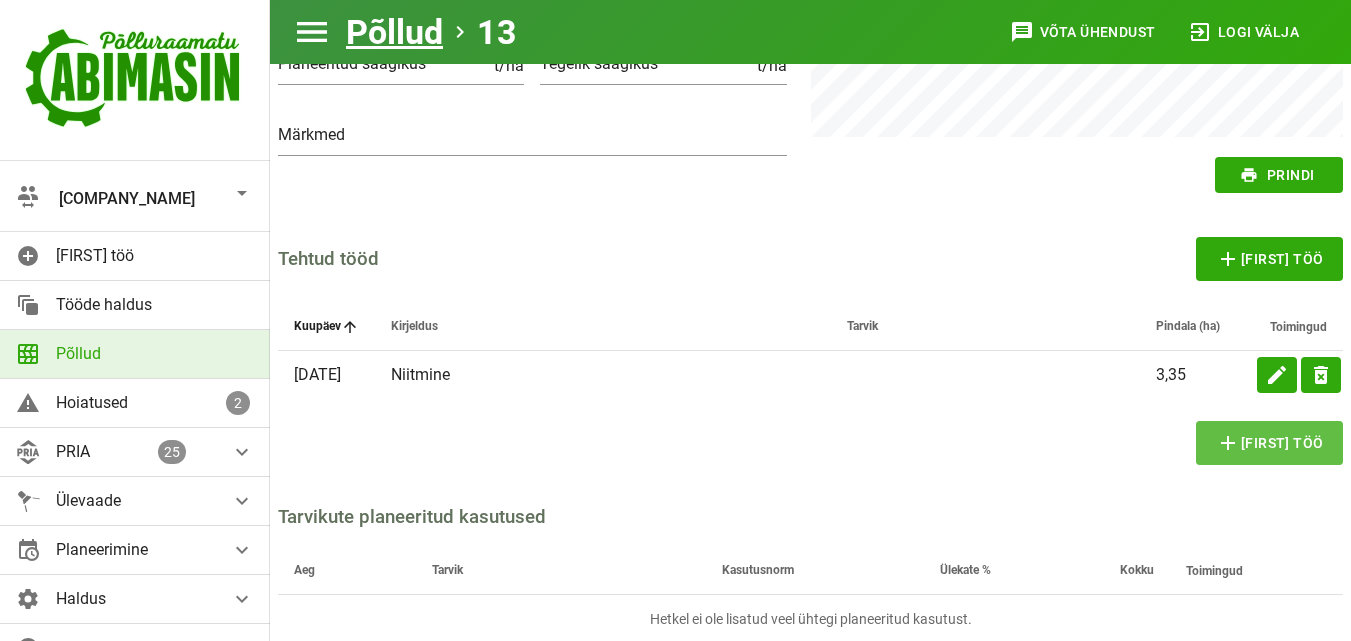 click on "Lisa töö" at bounding box center (1270, 443) 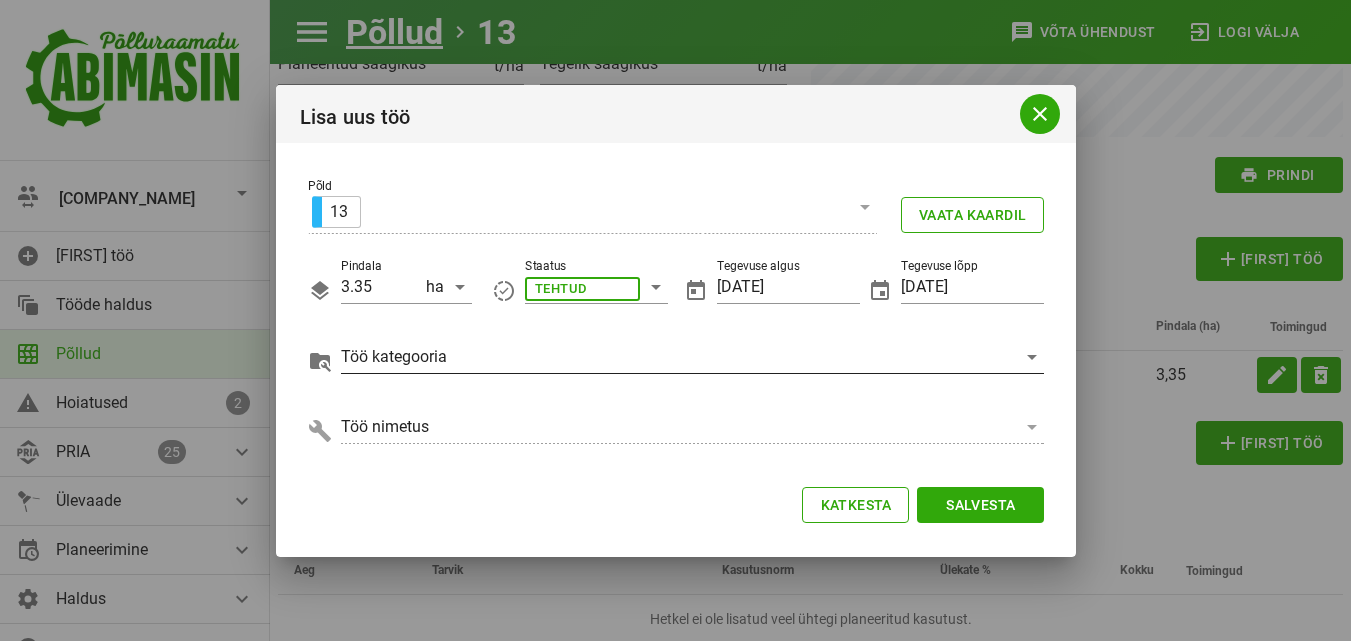 click at bounding box center [656, 287] 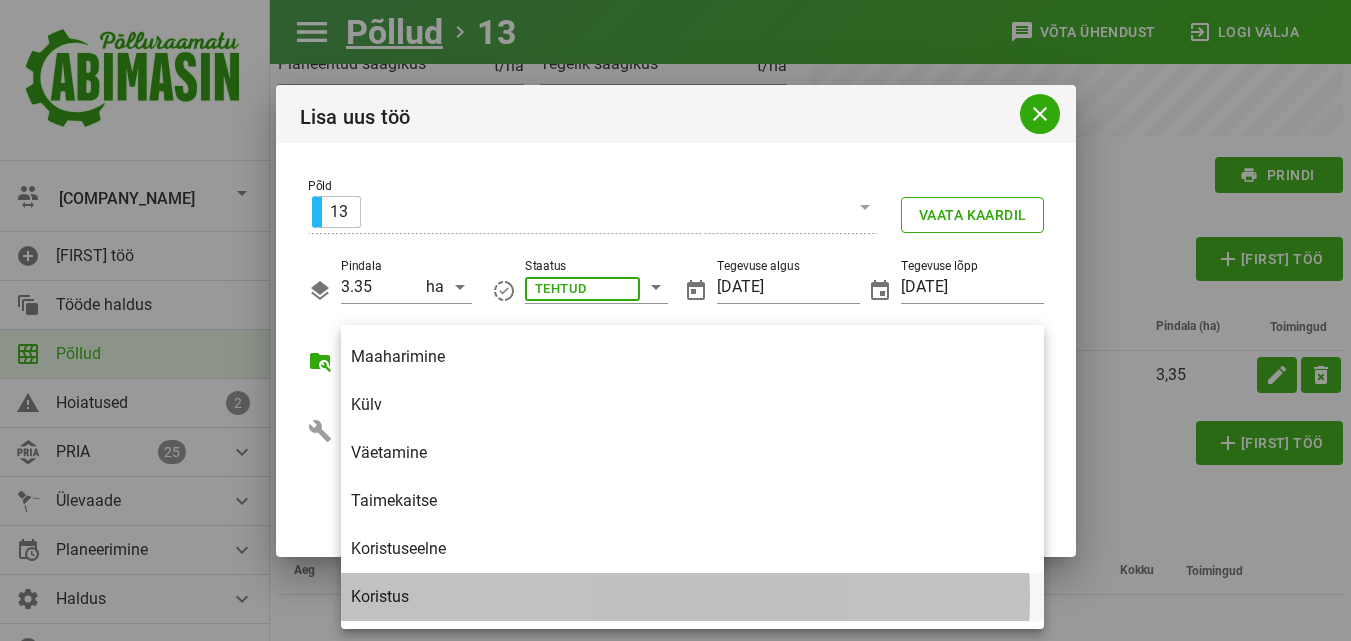 click on "Koristus" at bounding box center [692, 596] 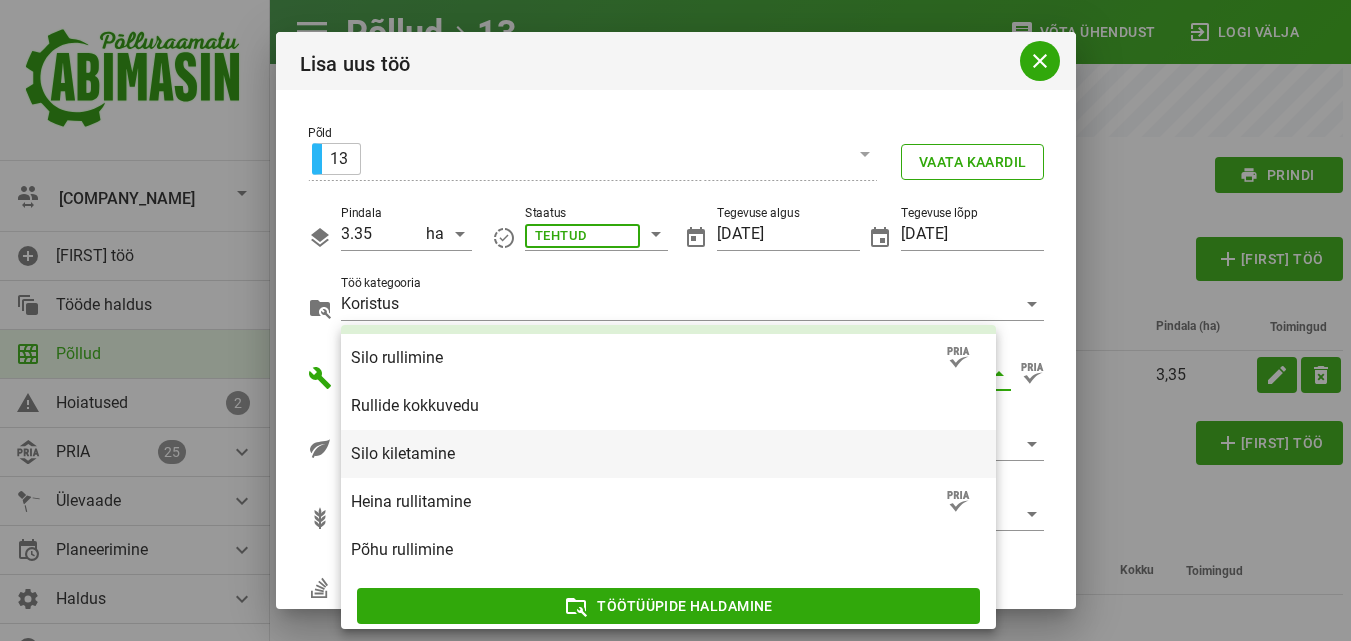 scroll, scrollTop: 66, scrollLeft: 0, axis: vertical 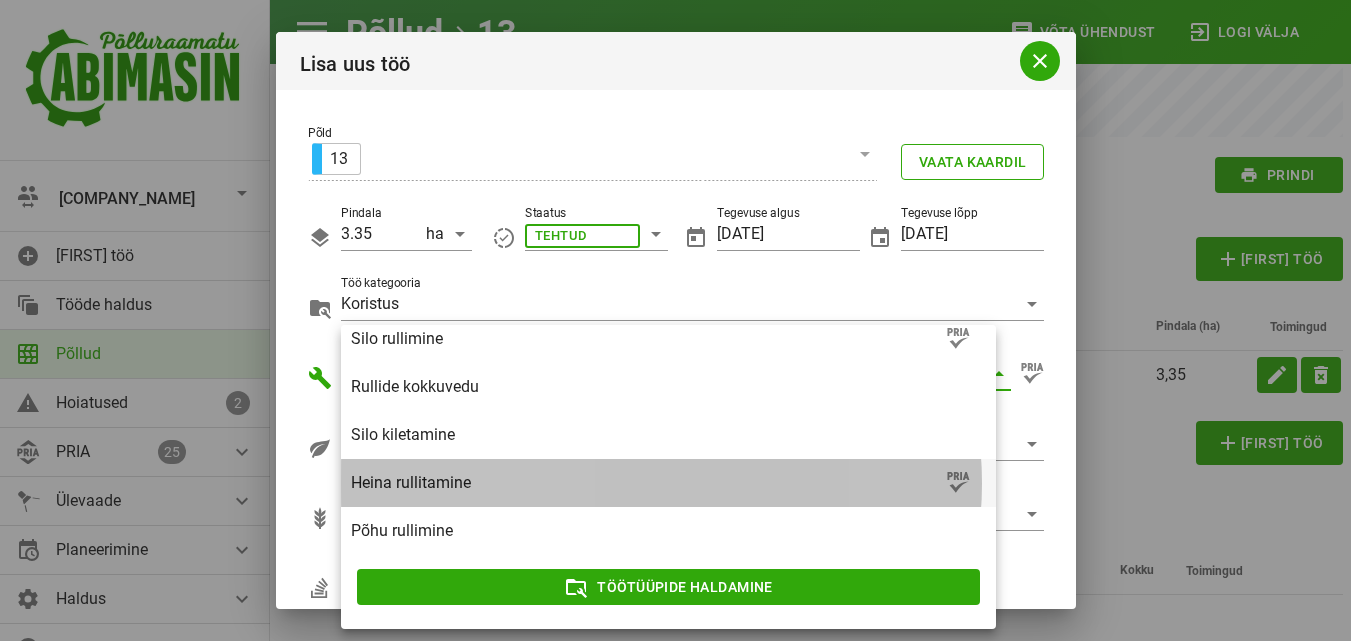 click on "Heina rullitamine" at bounding box center (646, 482) 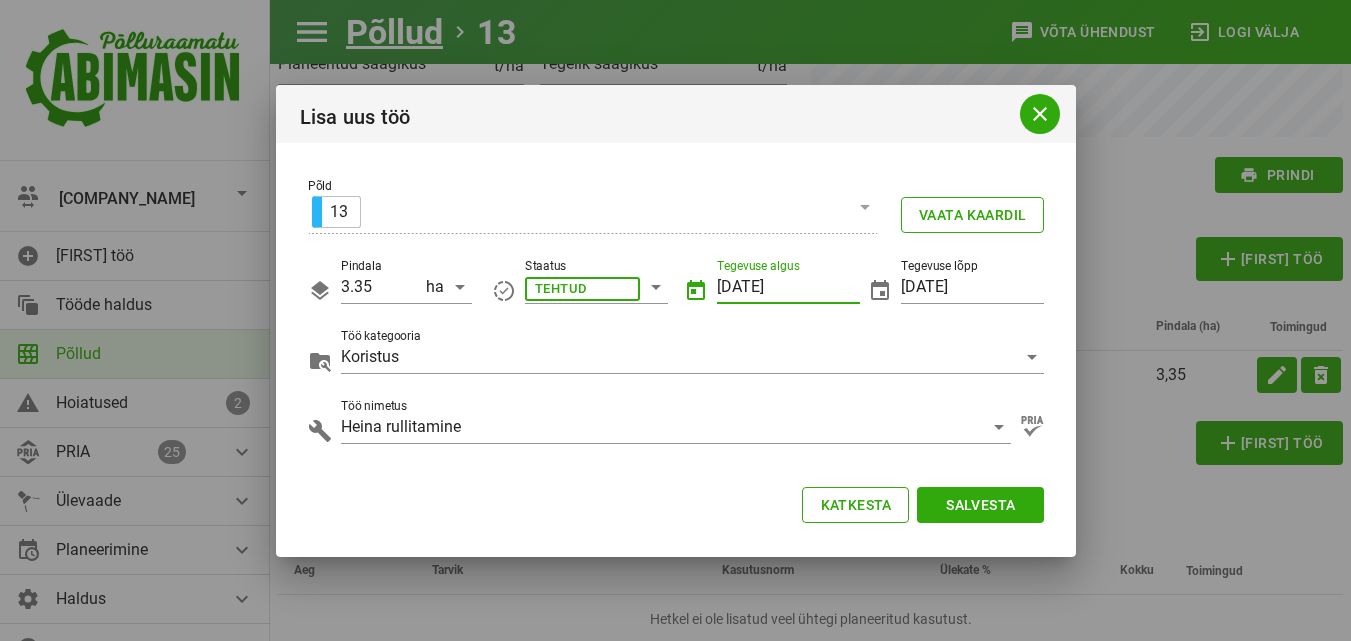 click on "[DATE]" at bounding box center [788, 287] 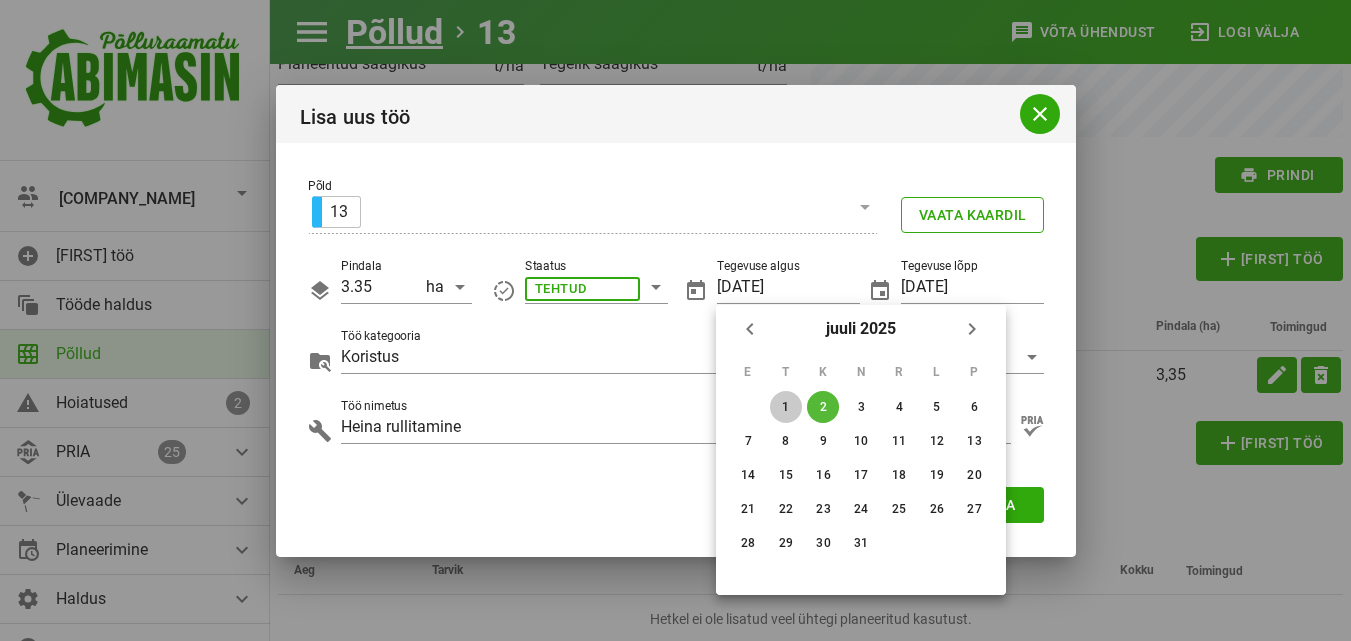click on "1" at bounding box center (786, 407) 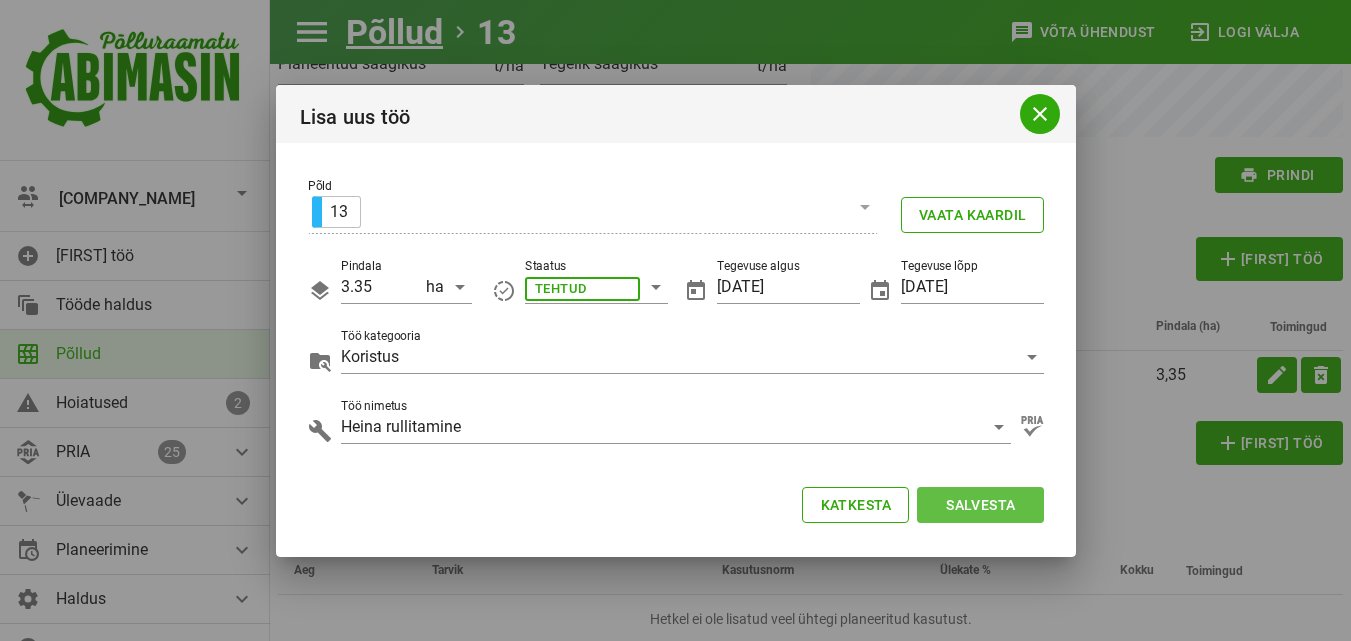 click on "Salvesta" at bounding box center [980, 505] 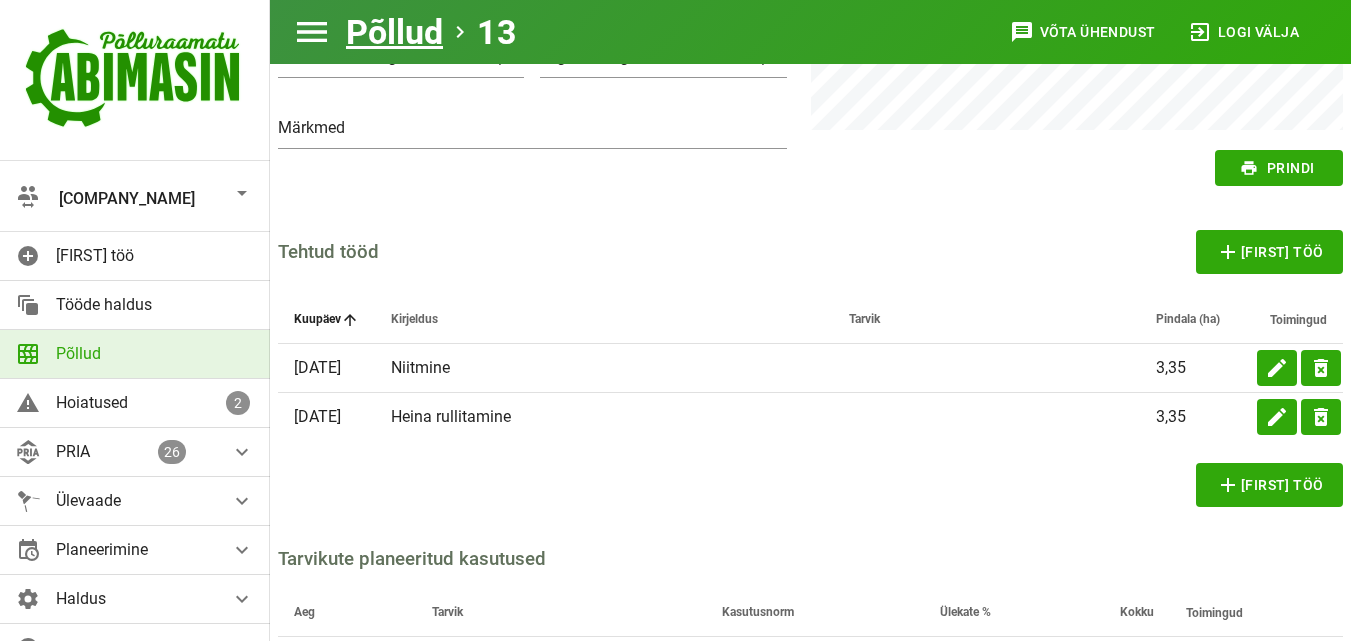 scroll, scrollTop: 500, scrollLeft: 0, axis: vertical 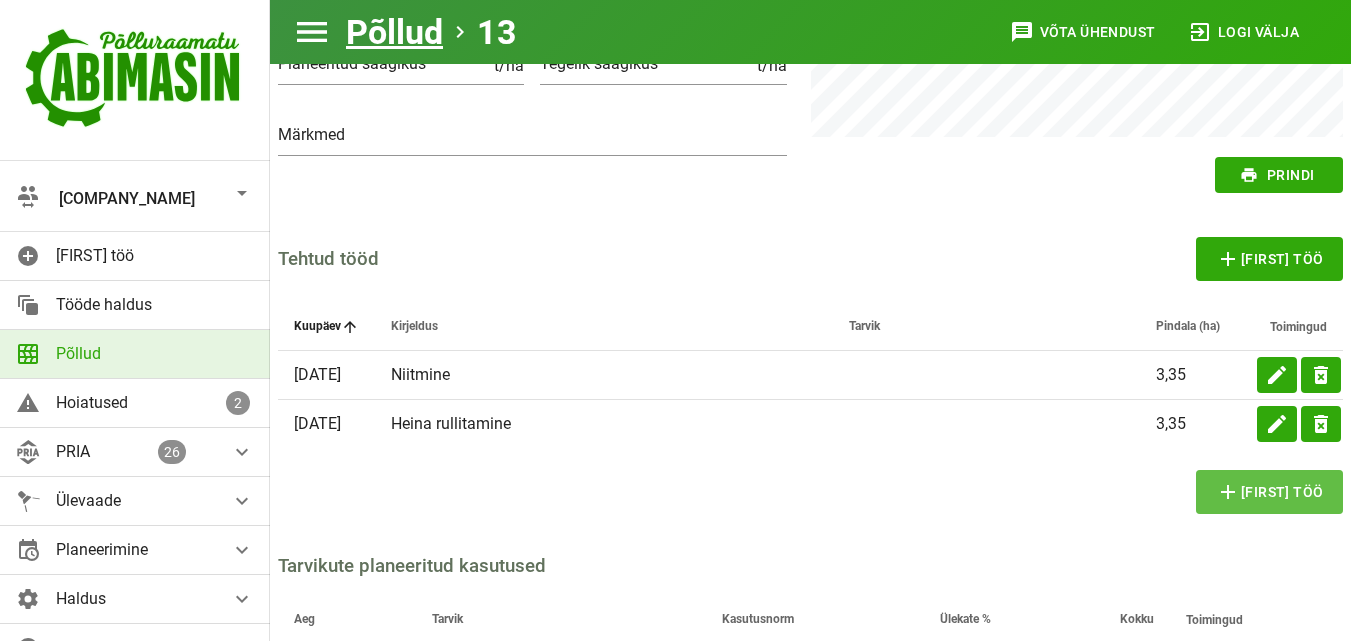 click on "Lisa töö" at bounding box center [1270, 492] 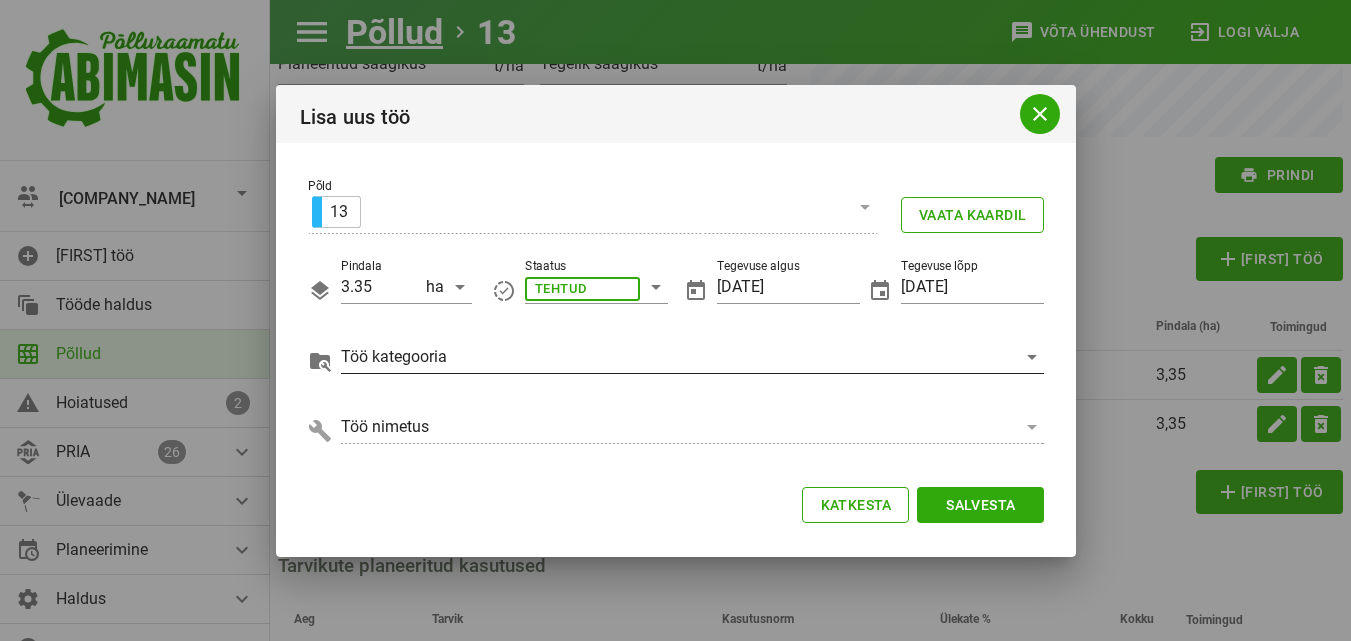 click at bounding box center (656, 287) 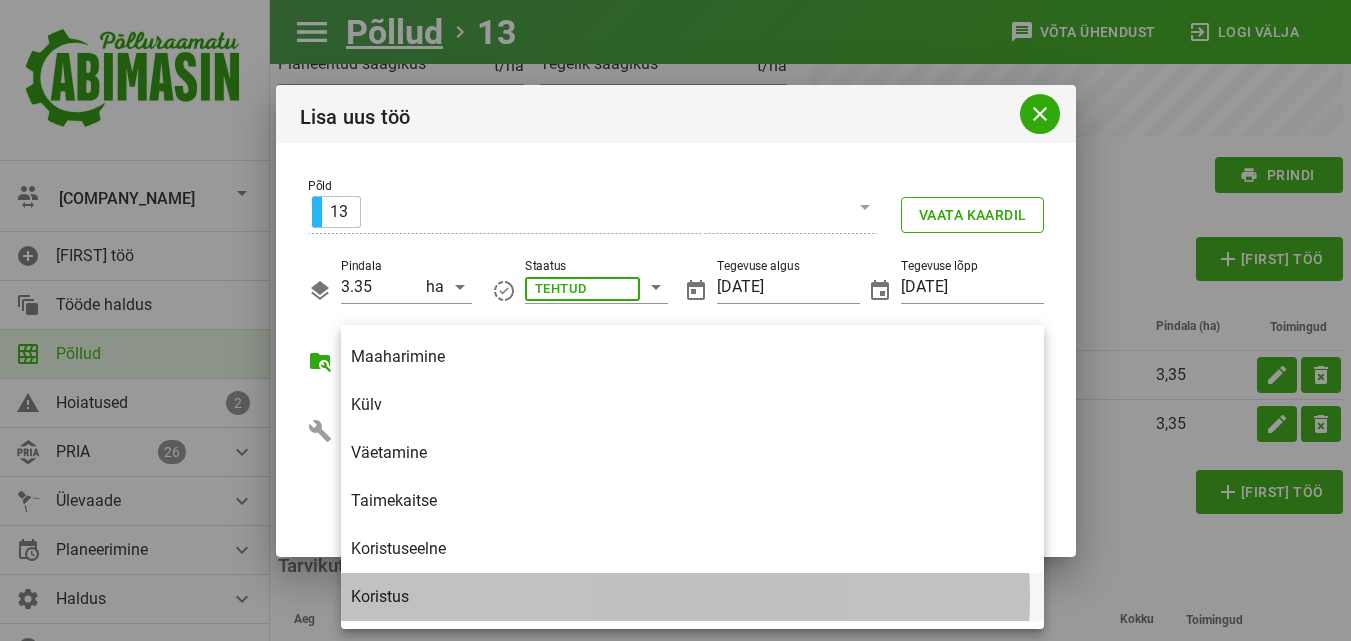 click on "Koristus" at bounding box center (692, 596) 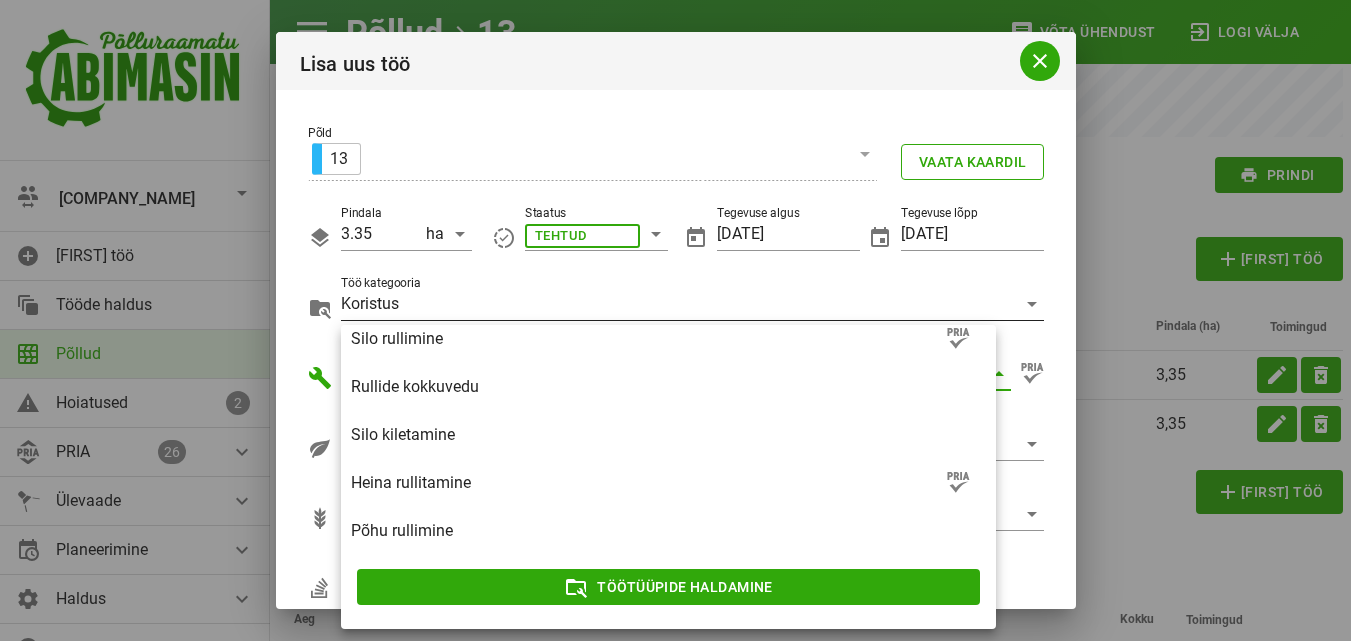 click on "Koristus" at bounding box center (370, 304) 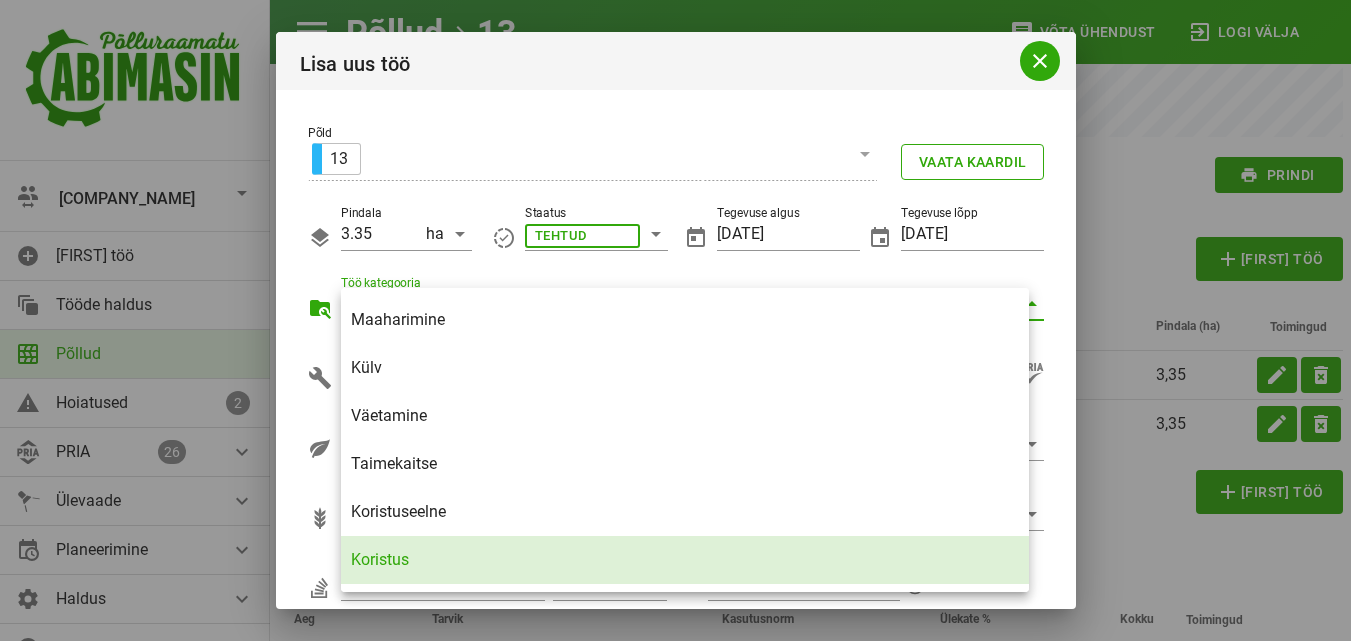 scroll, scrollTop: 0, scrollLeft: 0, axis: both 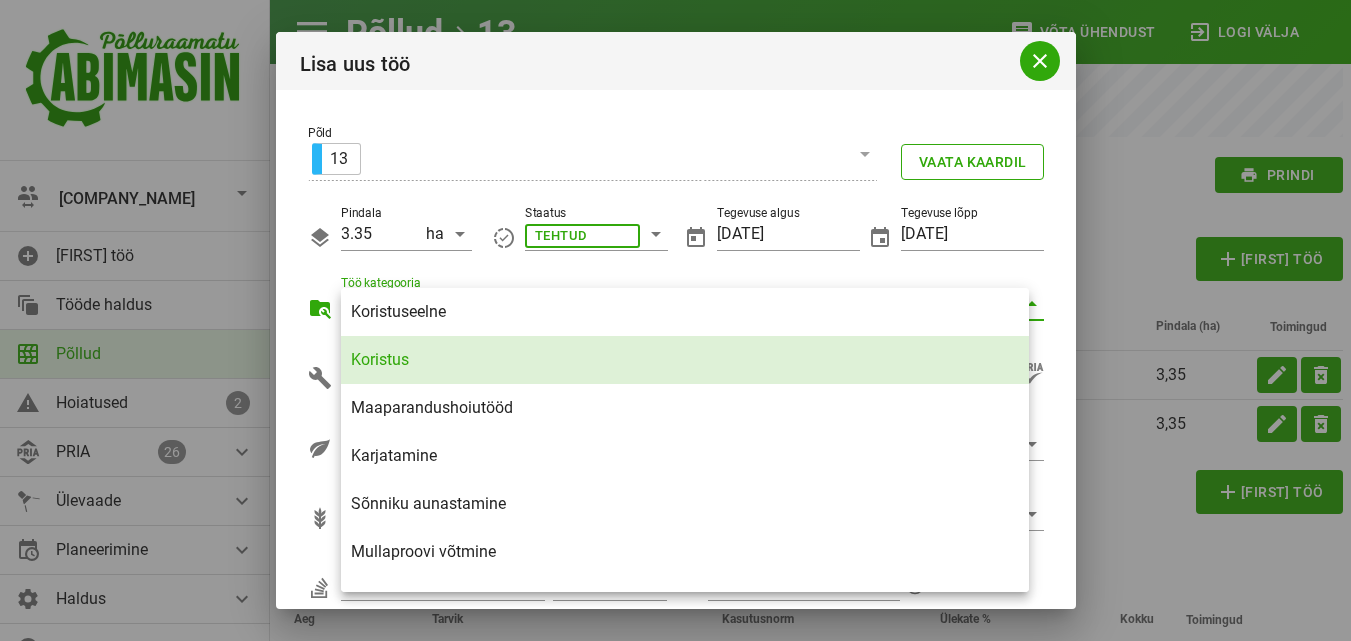 click on "Koristus" at bounding box center [685, 359] 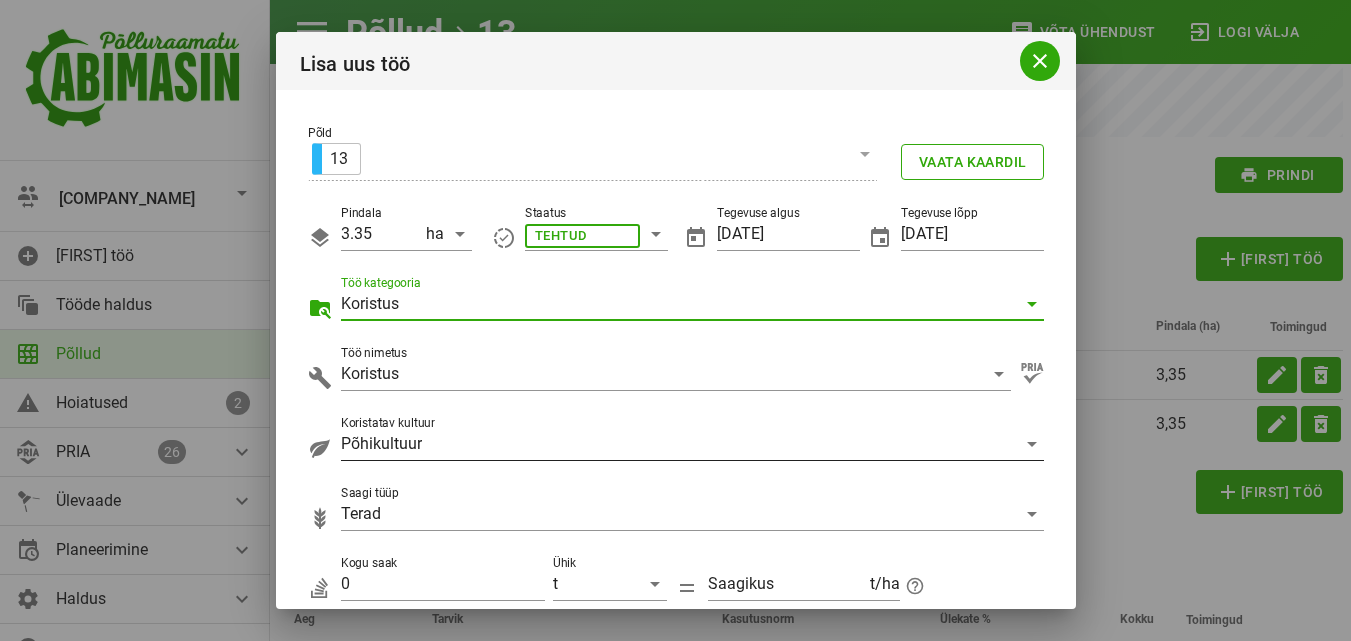 click at bounding box center [1032, 444] 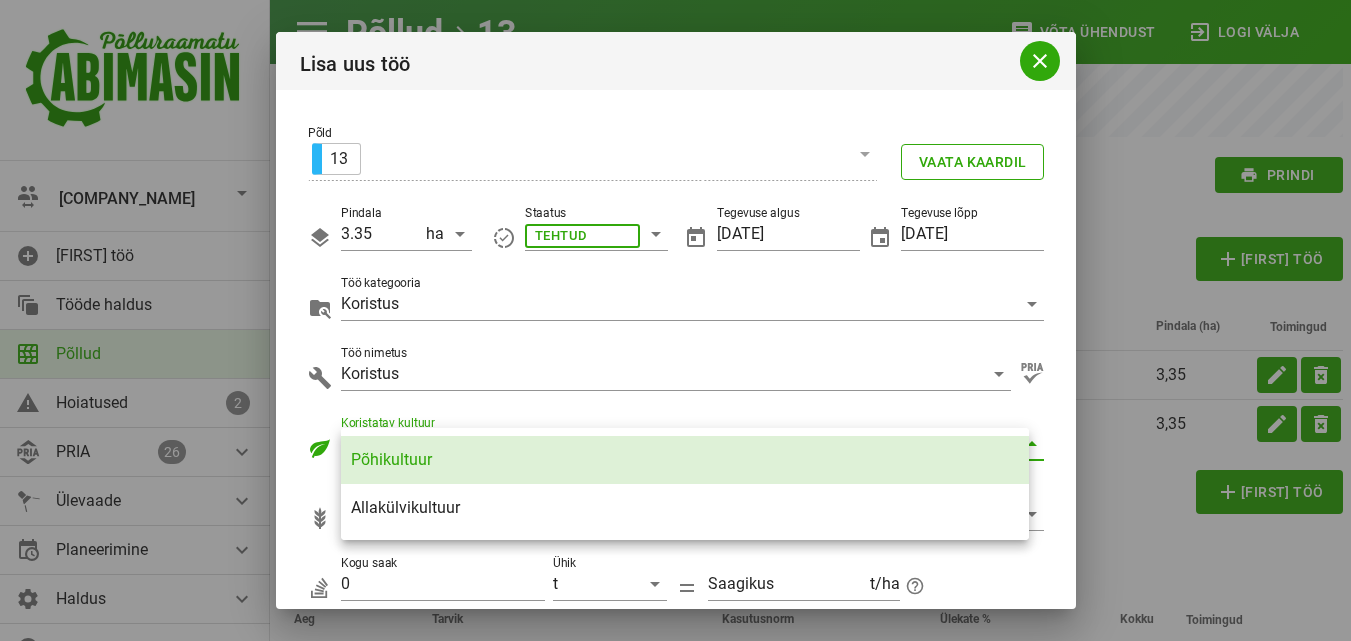 click on "Põhikultuur" at bounding box center [685, 459] 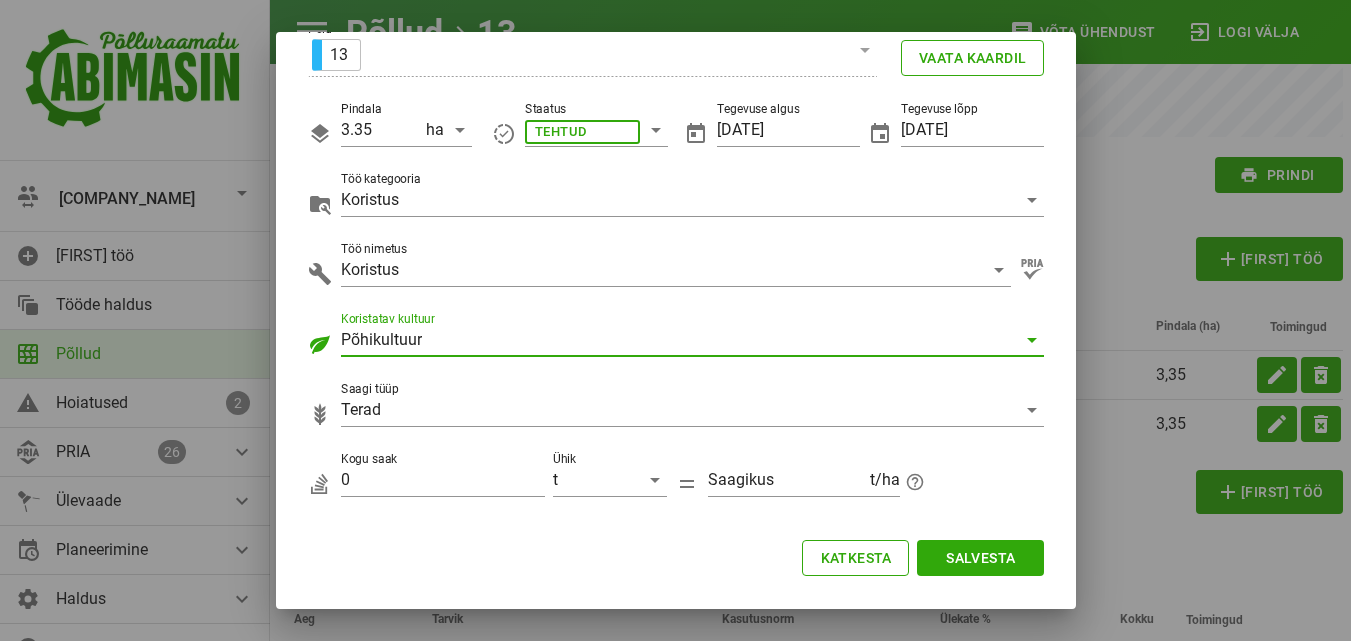 scroll, scrollTop: 105, scrollLeft: 0, axis: vertical 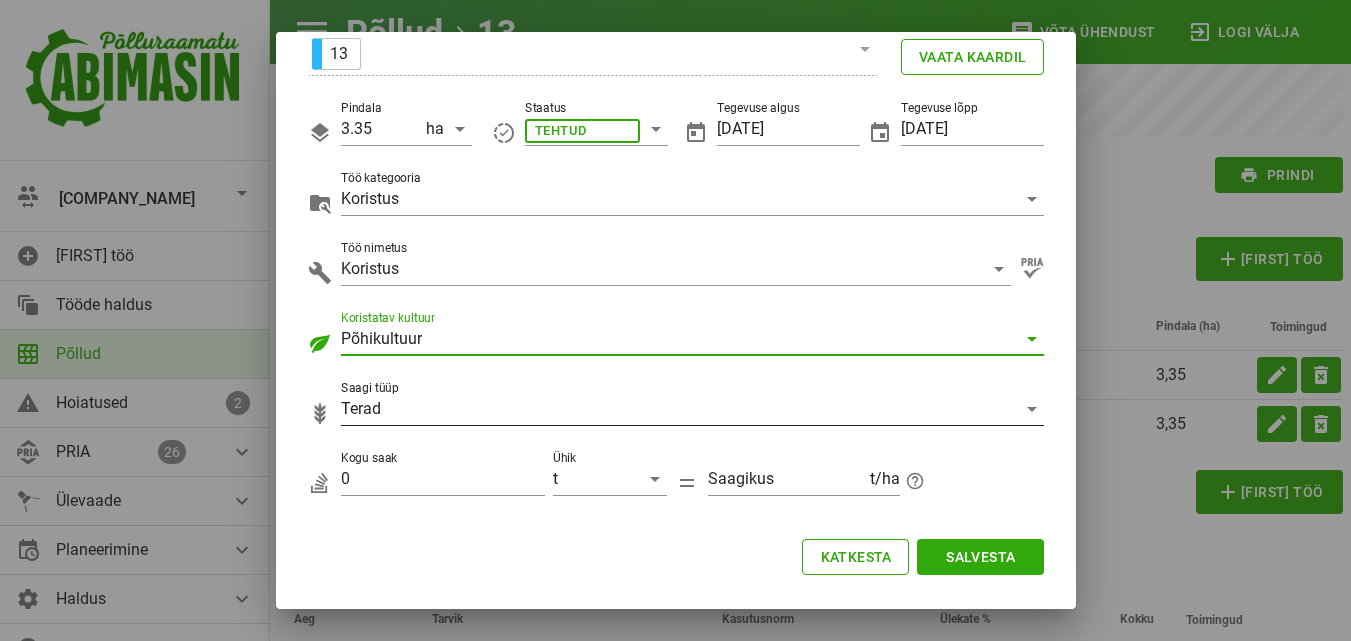 click at bounding box center (1032, 409) 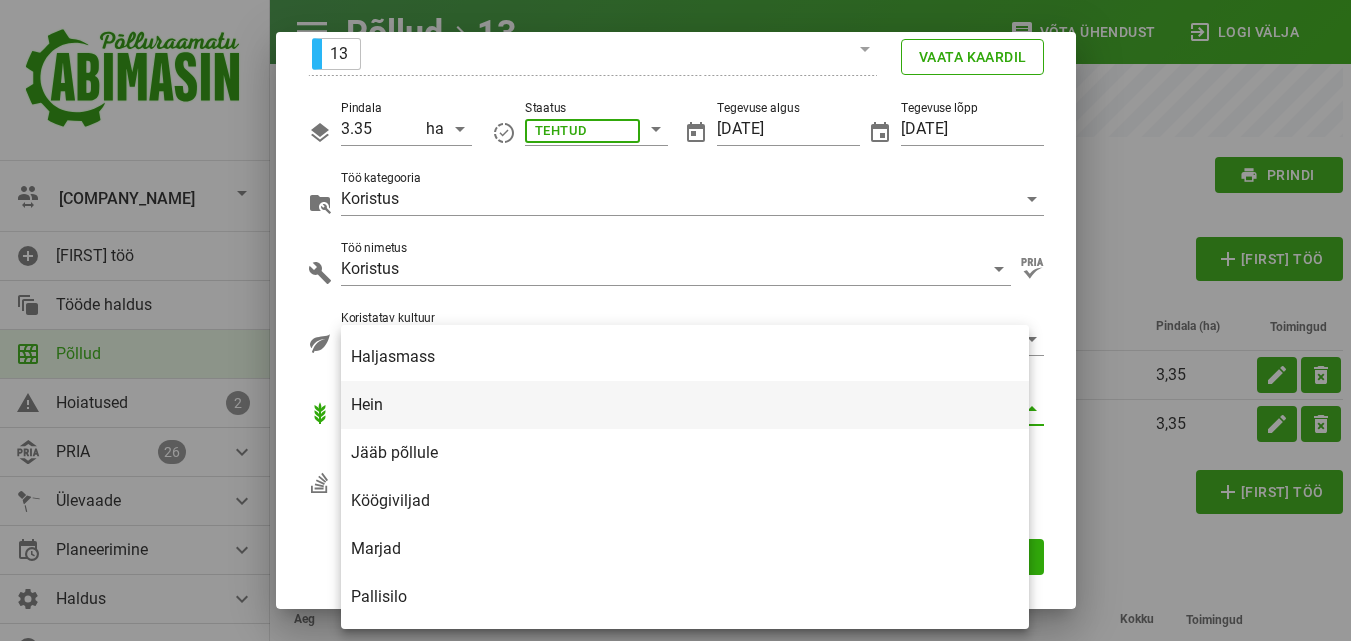 click on "Hein" at bounding box center (685, 404) 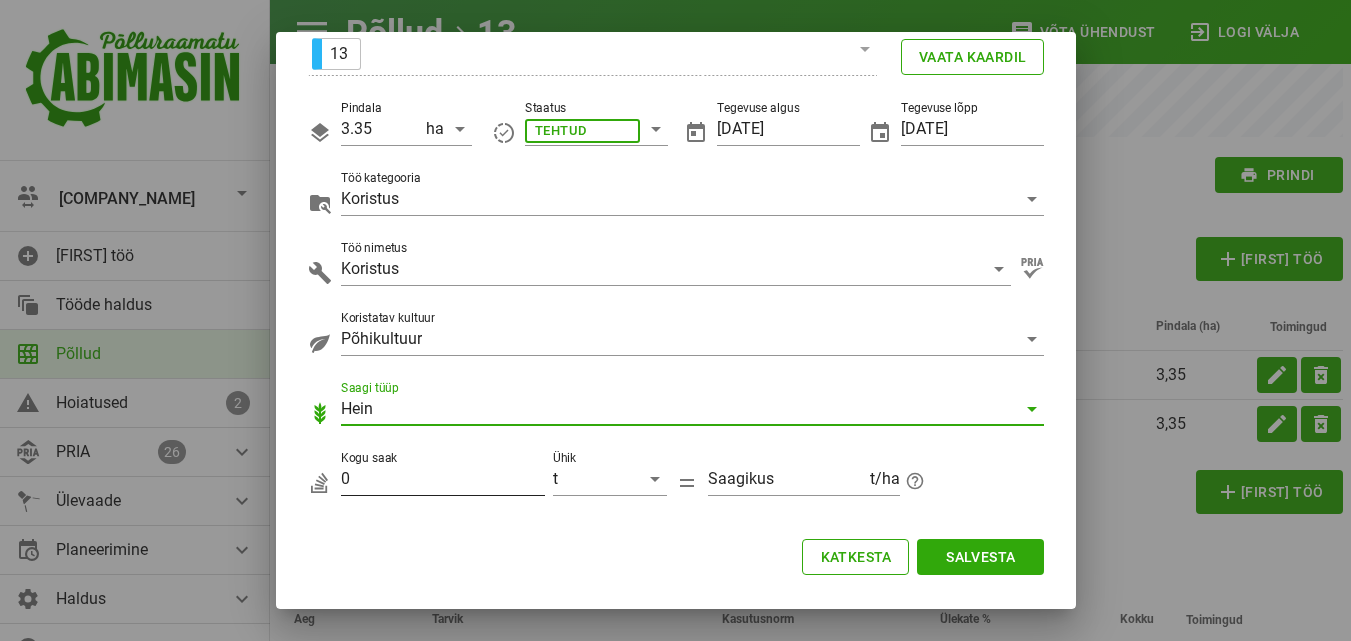 click on "0" at bounding box center [443, 479] 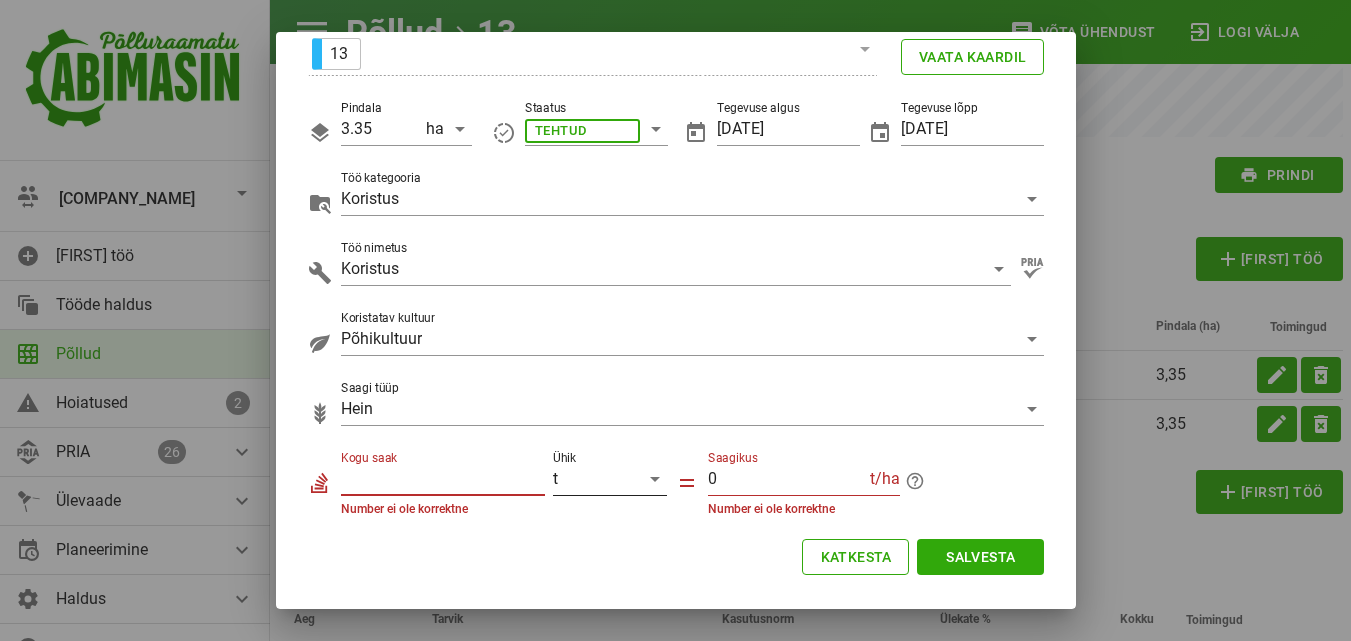 click at bounding box center (655, 479) 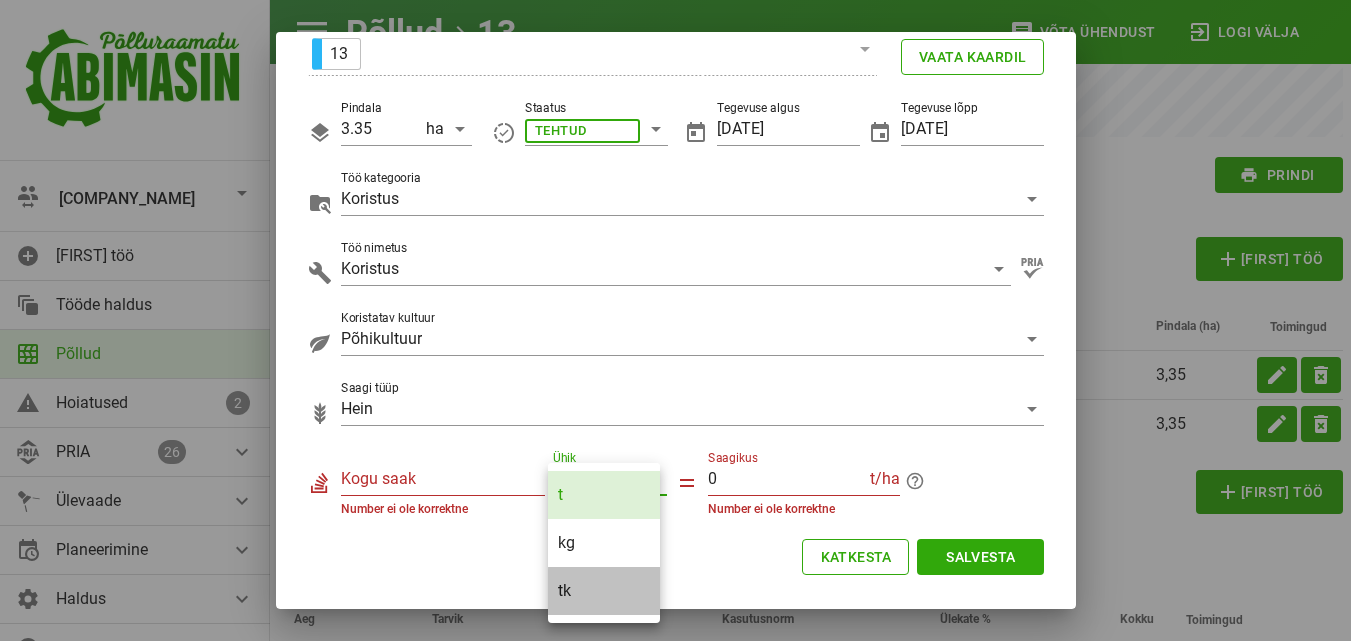 click on "tk" at bounding box center (604, 591) 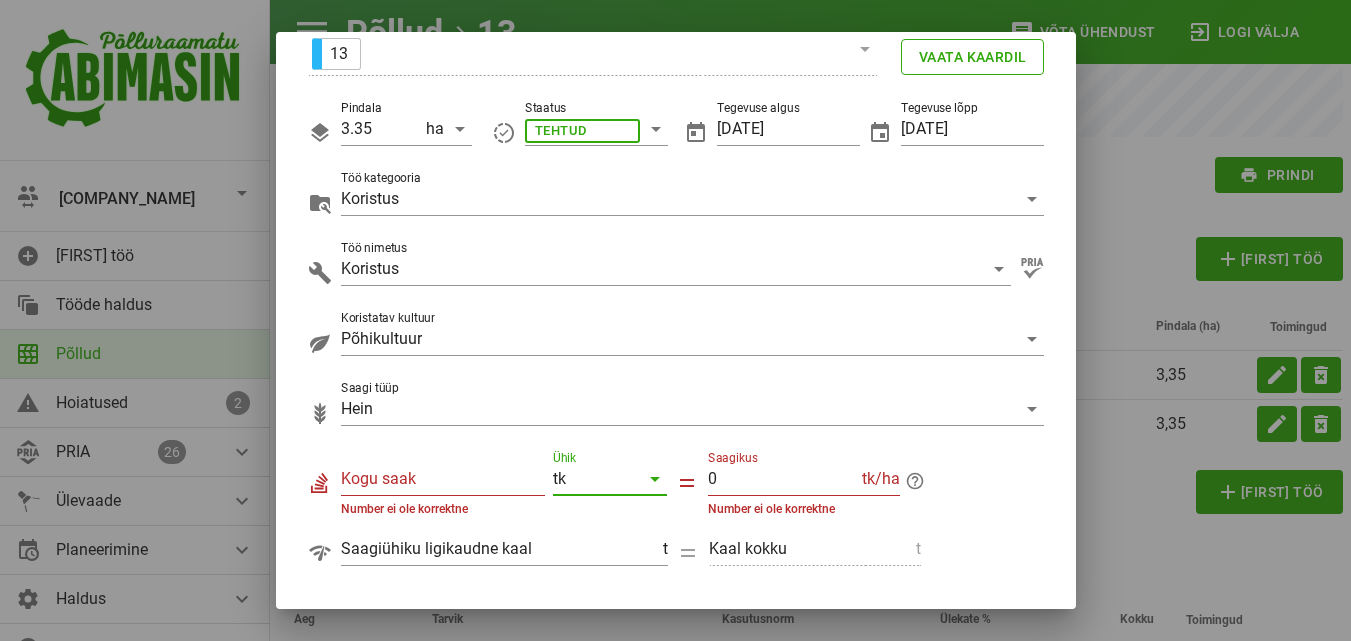 click on "Kogu saak" at bounding box center (443, 479) 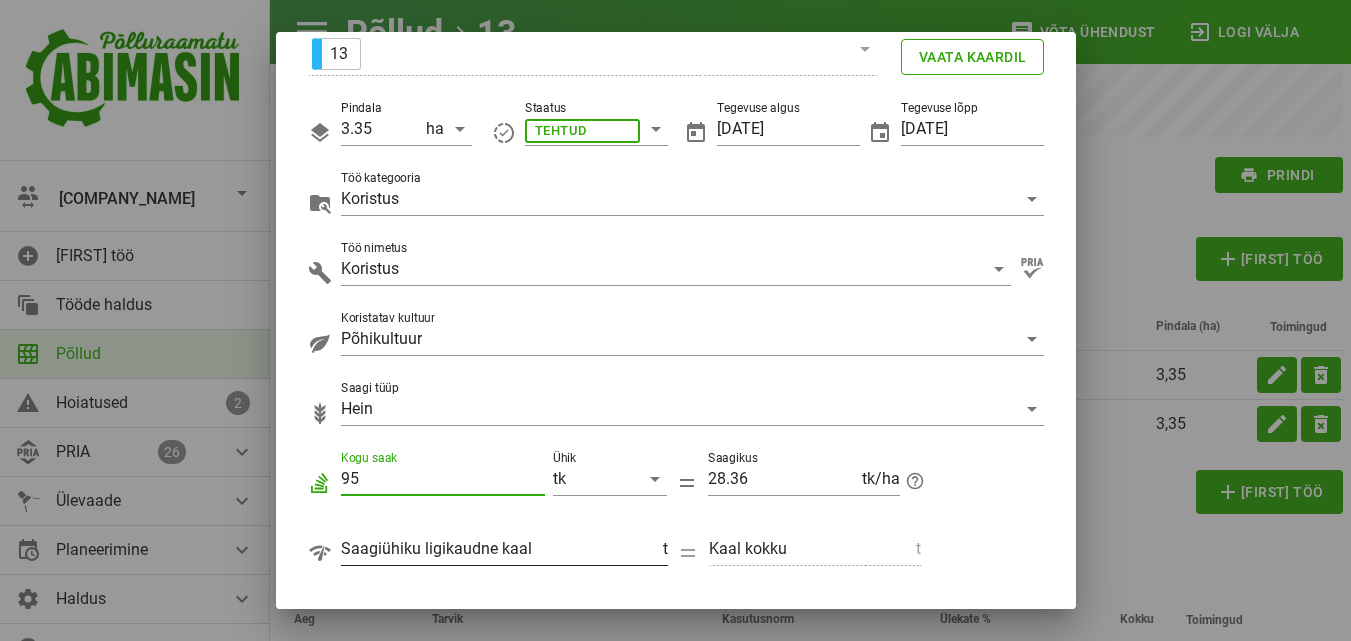 type on "95" 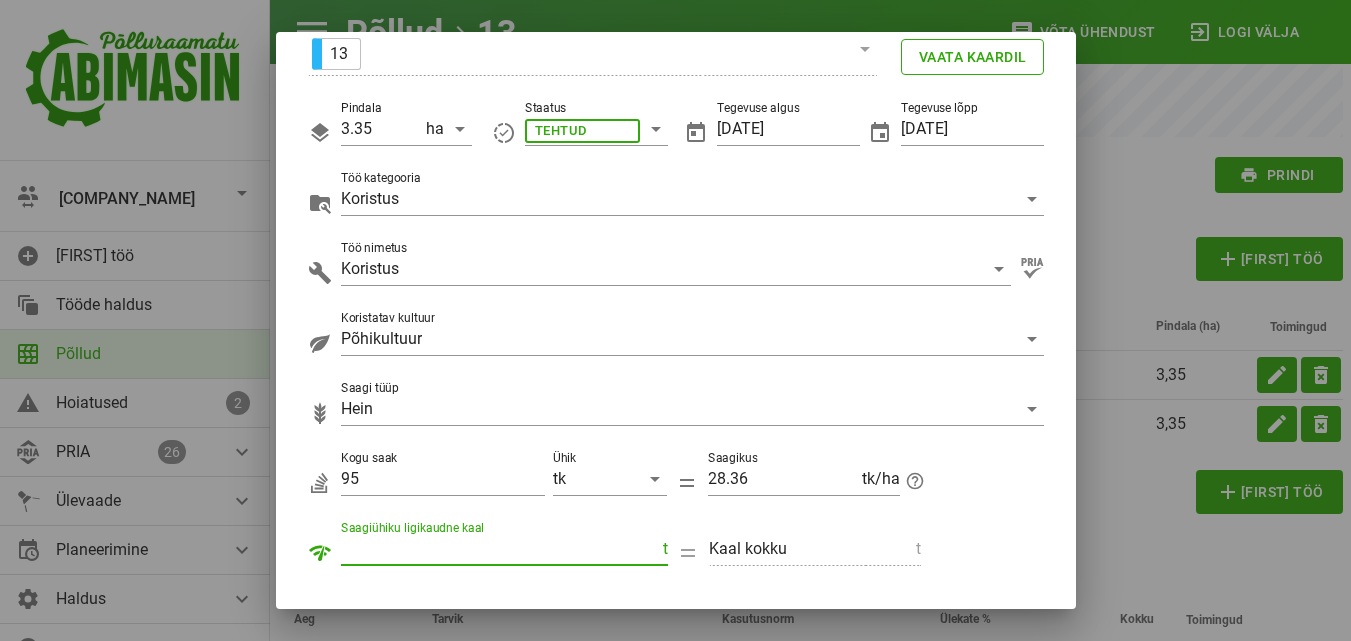 click on "Saagiühiku ligikaudne kaal" at bounding box center [500, 549] 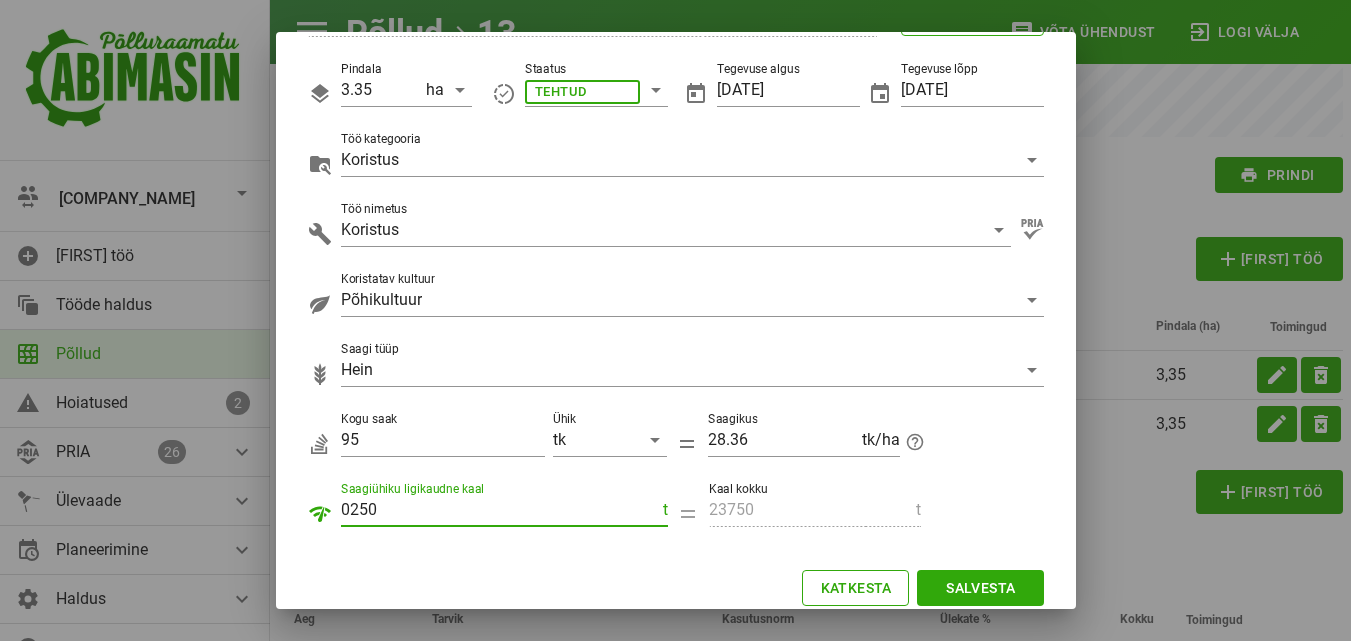 scroll, scrollTop: 175, scrollLeft: 0, axis: vertical 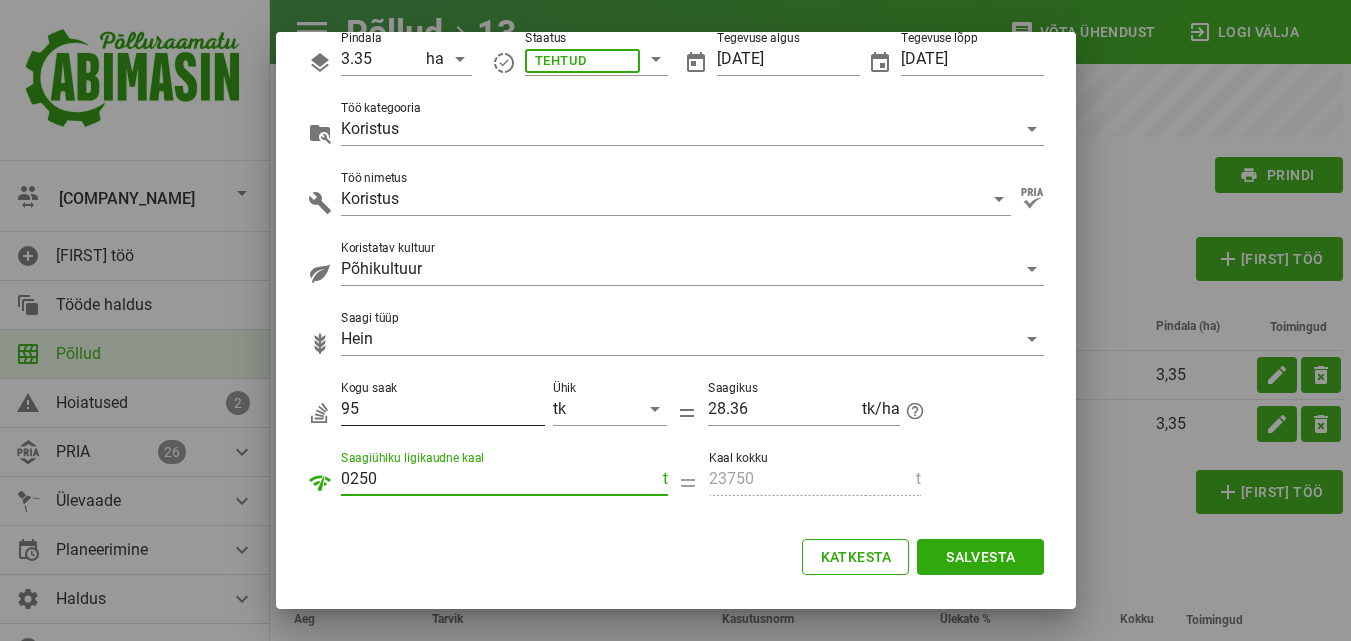 type on "0250" 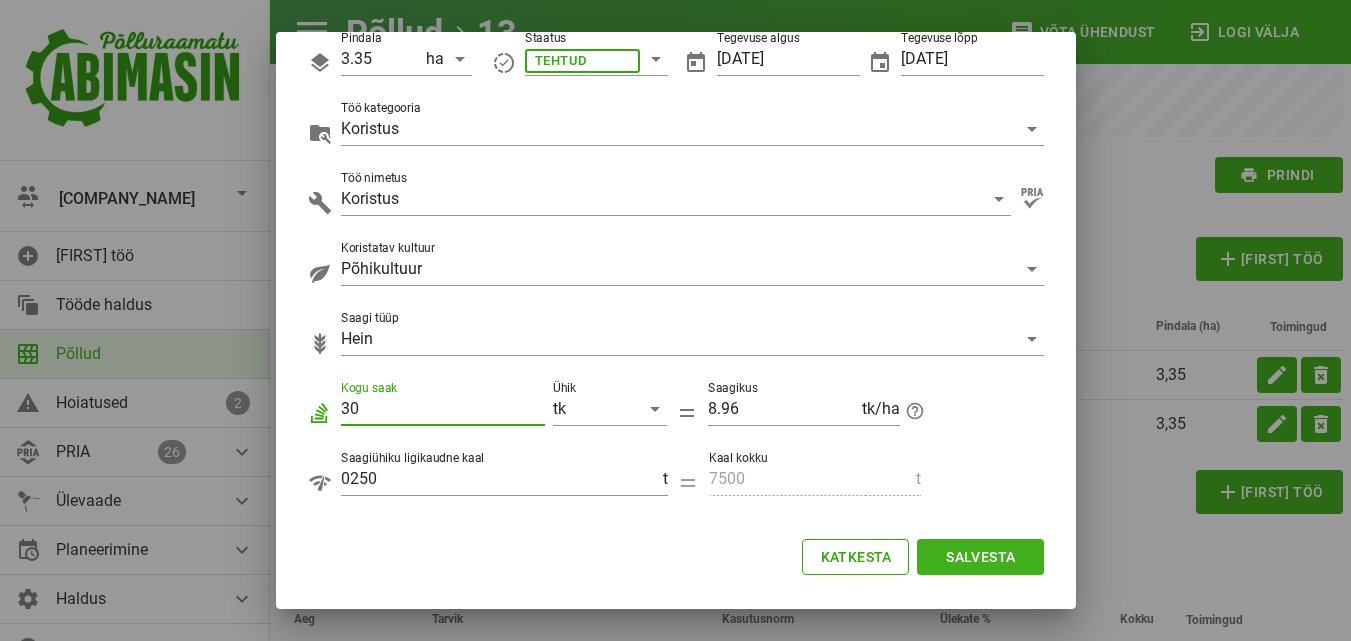 type on "30" 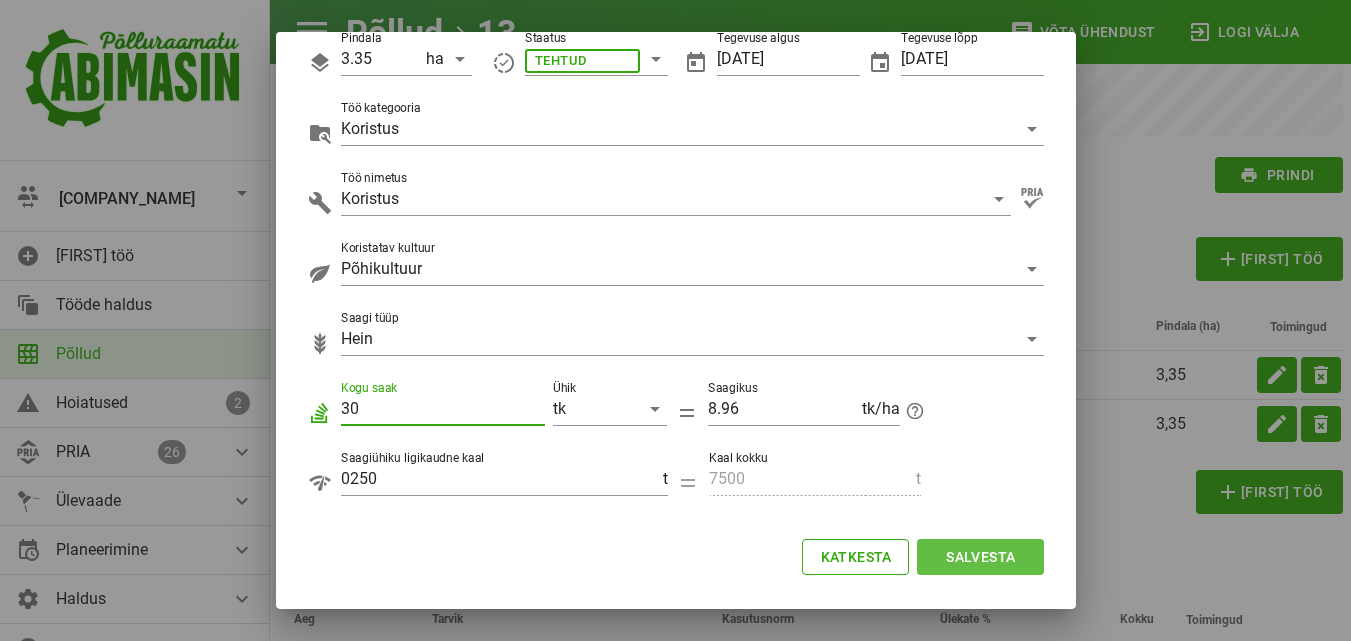 click on "Salvesta" at bounding box center (980, 557) 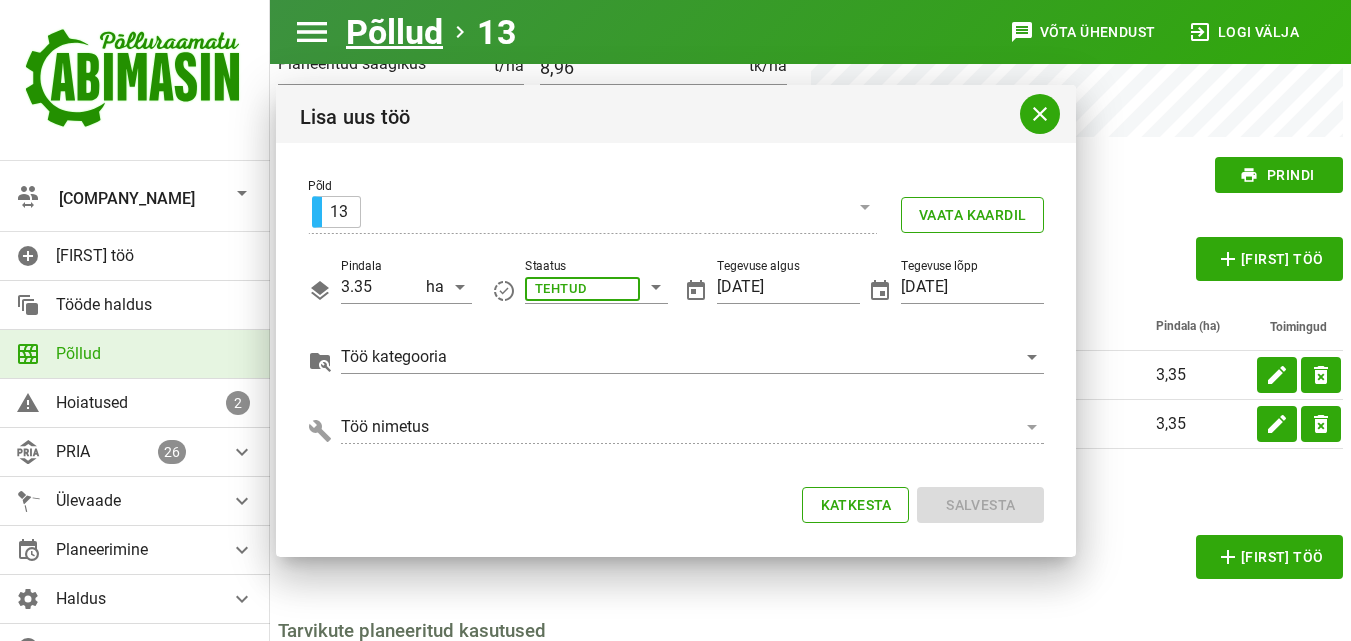 scroll, scrollTop: 0, scrollLeft: 0, axis: both 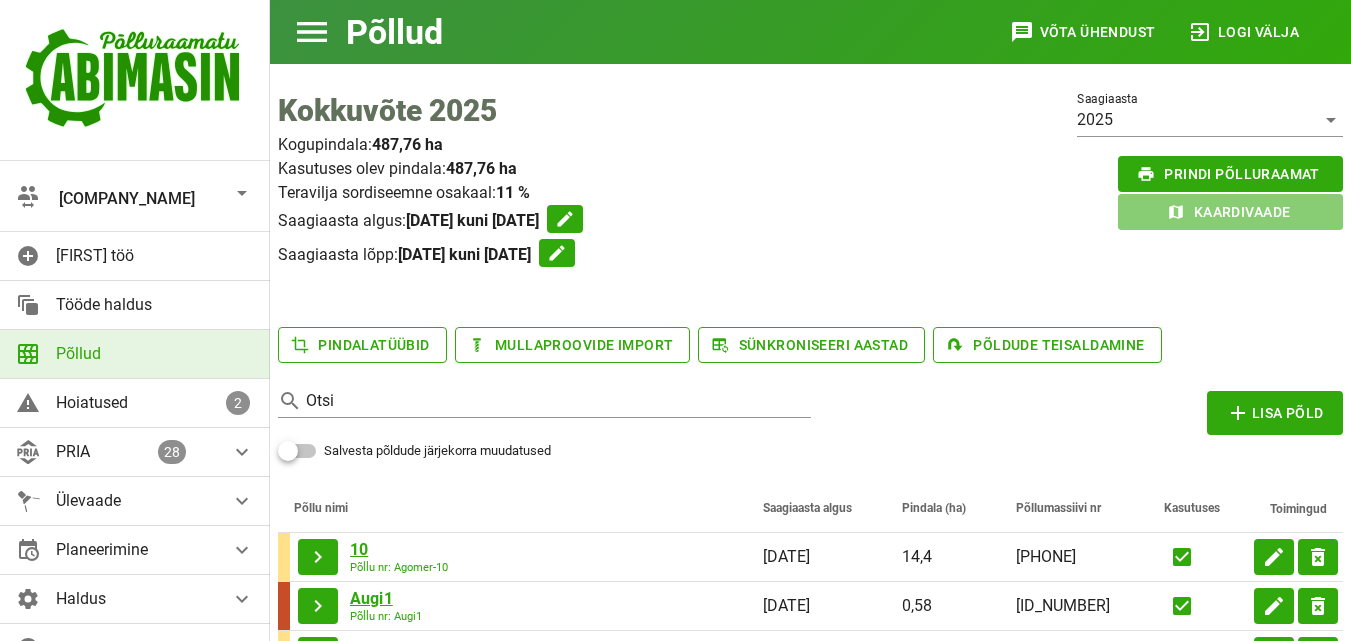 click on "Kaardivaade" at bounding box center [1230, 212] 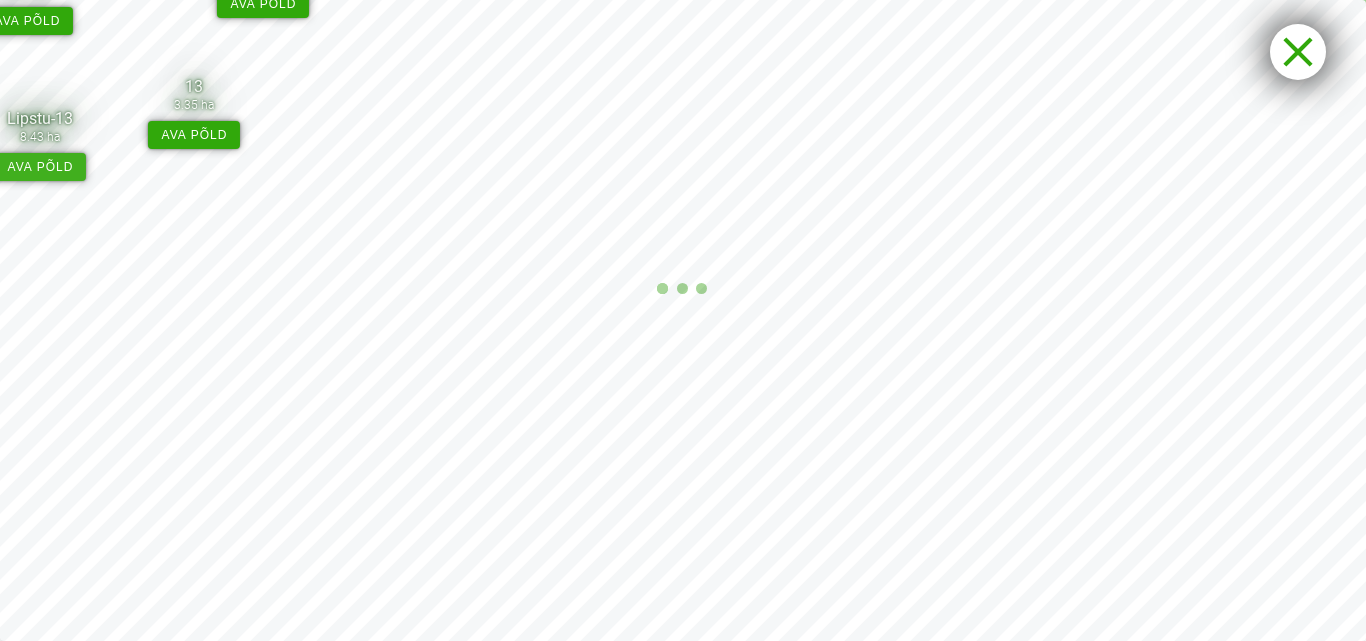 click on "Ava põld" at bounding box center [40, 167] 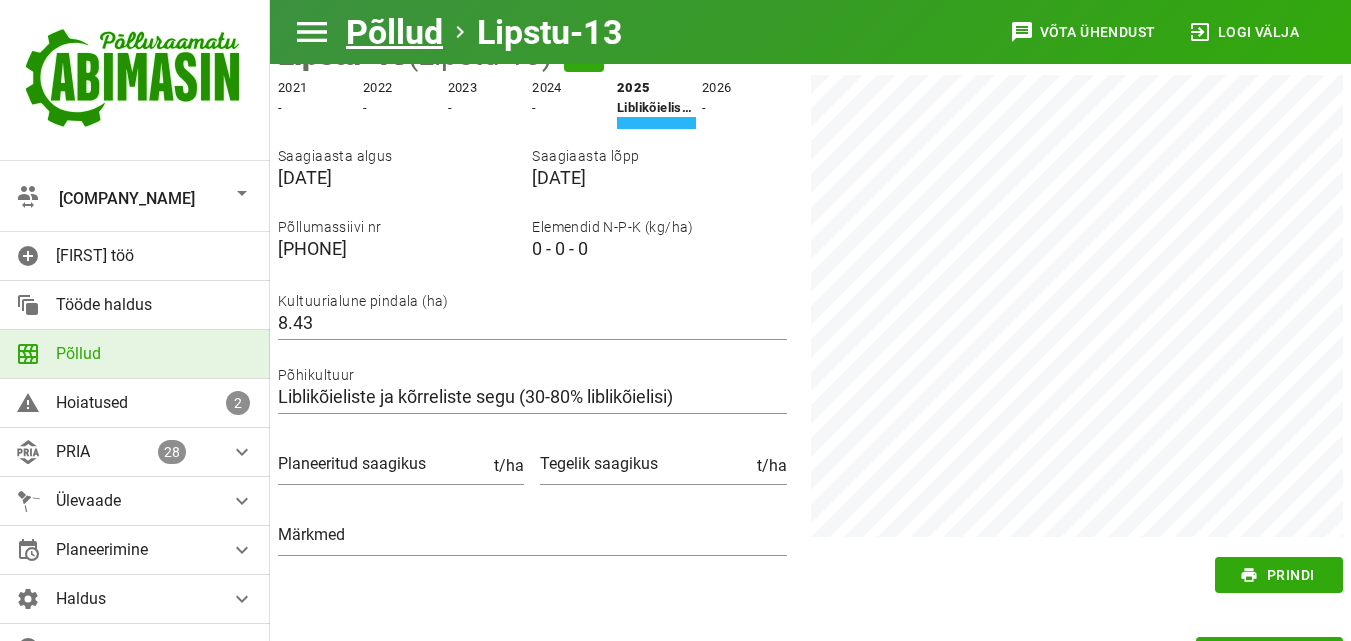 scroll, scrollTop: 200, scrollLeft: 0, axis: vertical 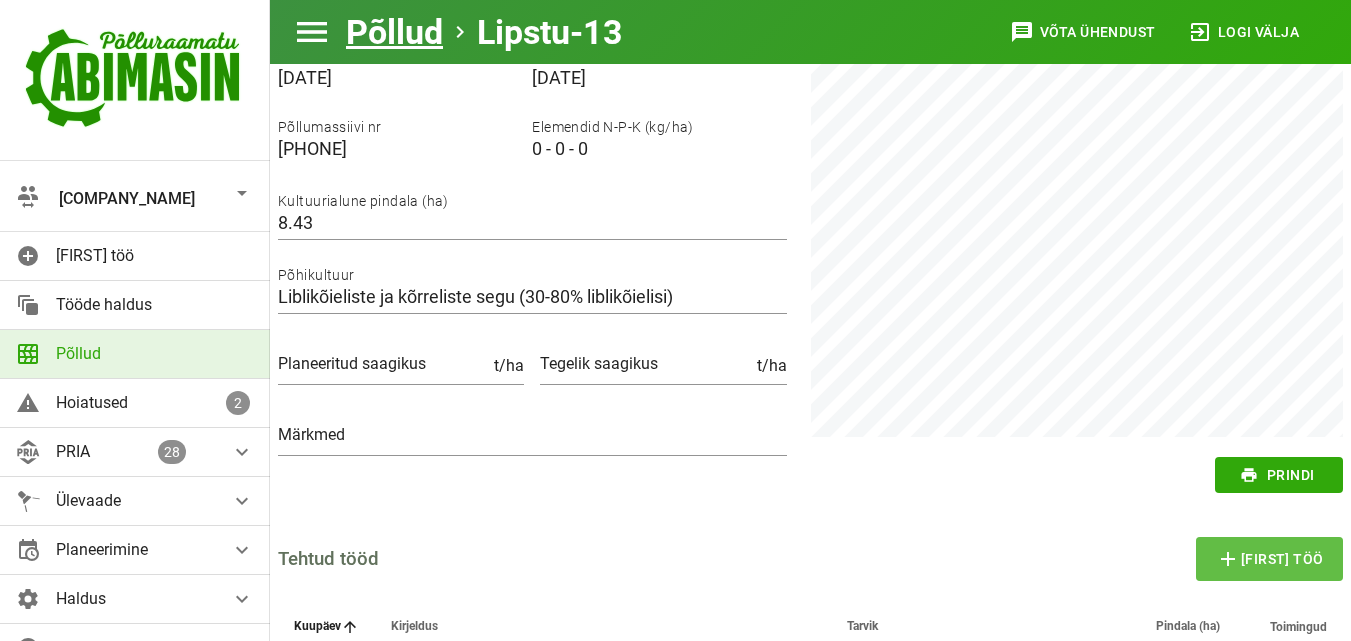 click on "add" at bounding box center [1228, 559] 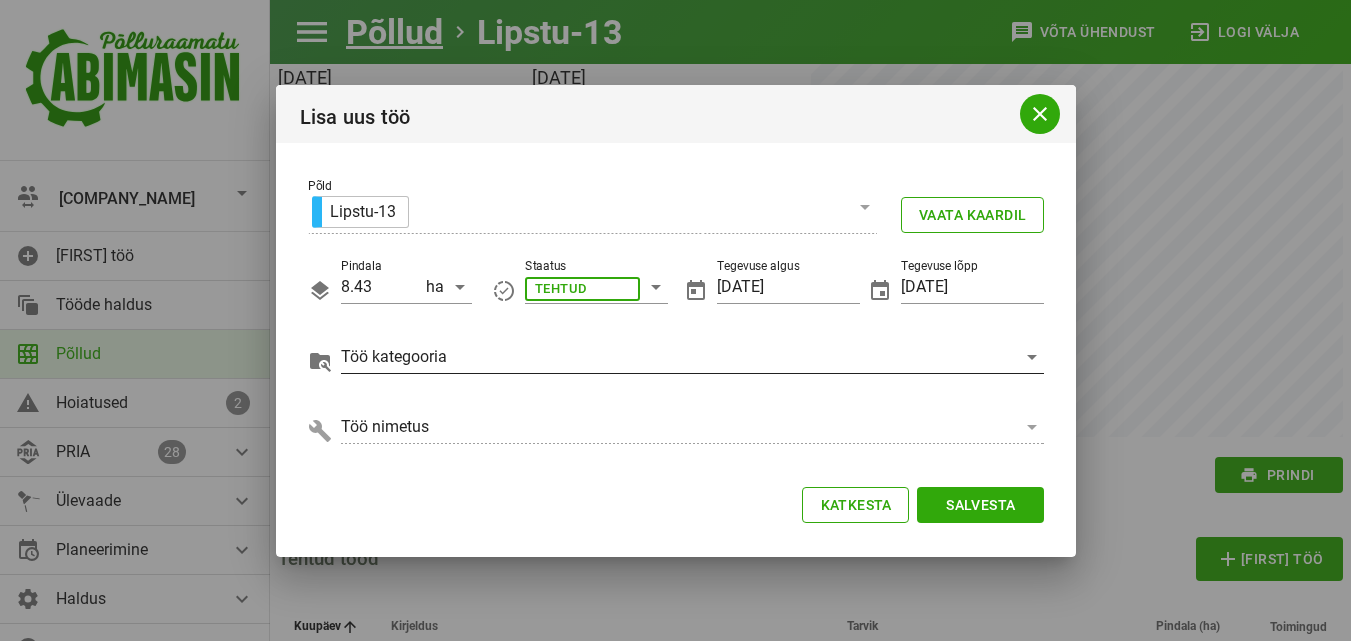 click at bounding box center [656, 287] 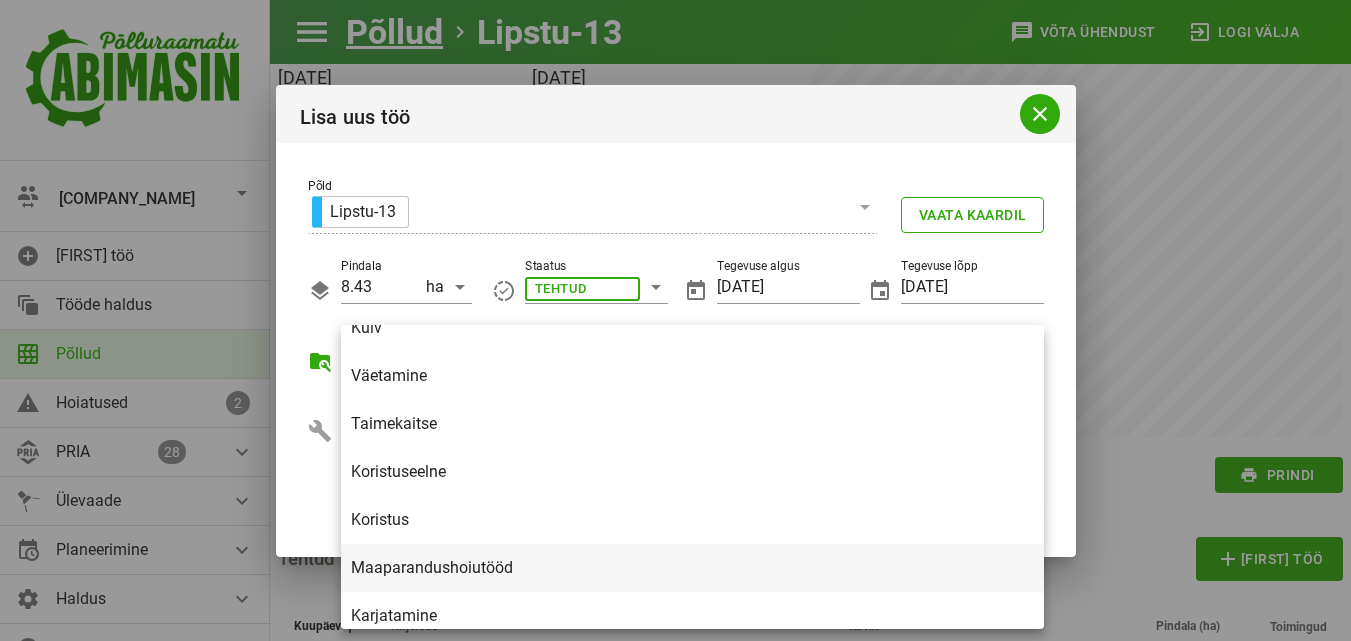 scroll, scrollTop: 200, scrollLeft: 0, axis: vertical 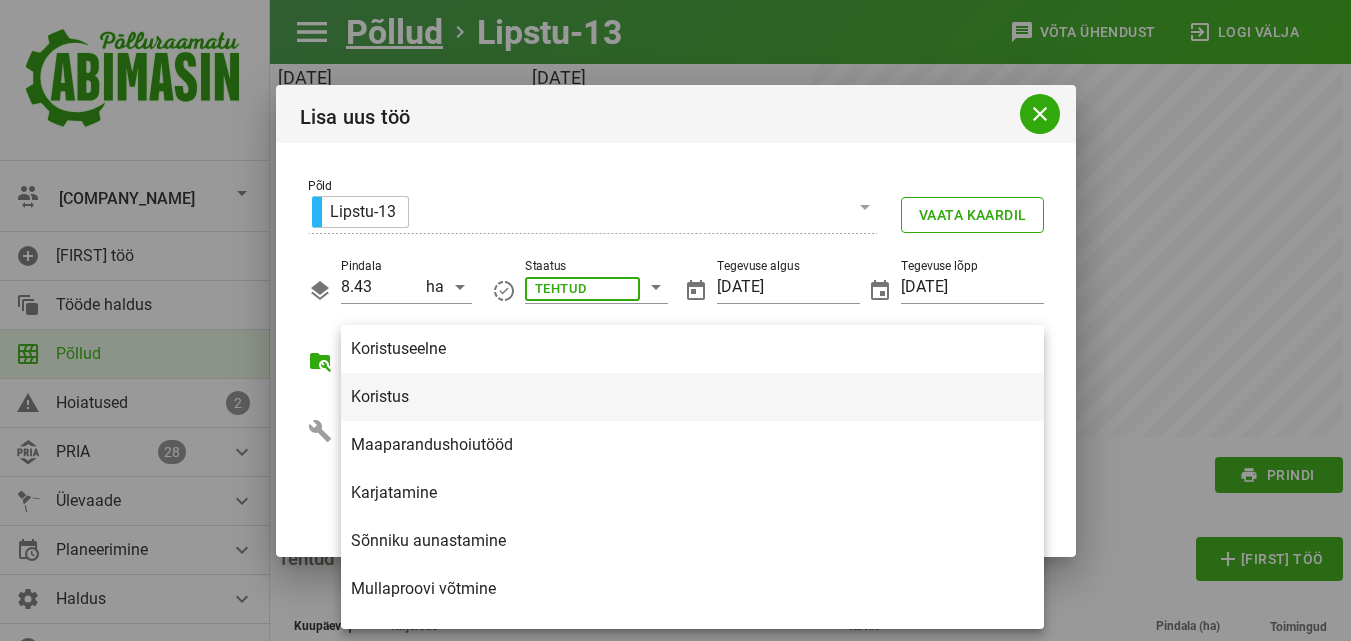 click on "Koristus" at bounding box center (692, 396) 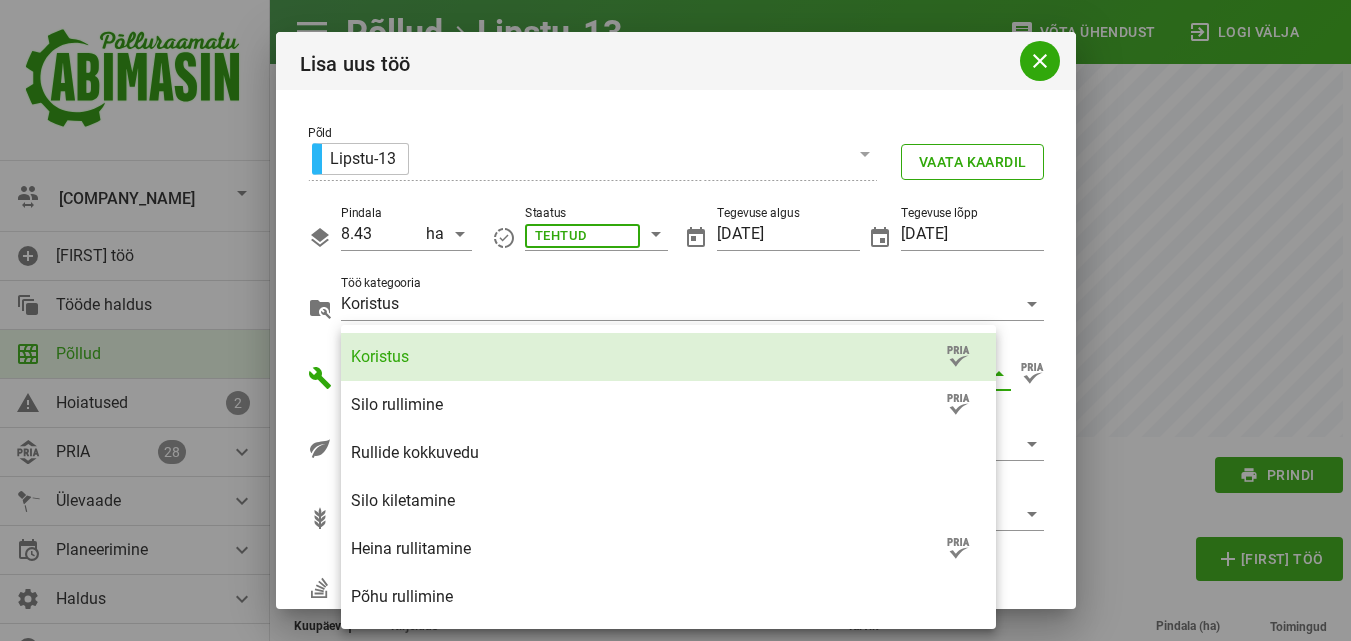 click on "Koristus" at bounding box center [646, 356] 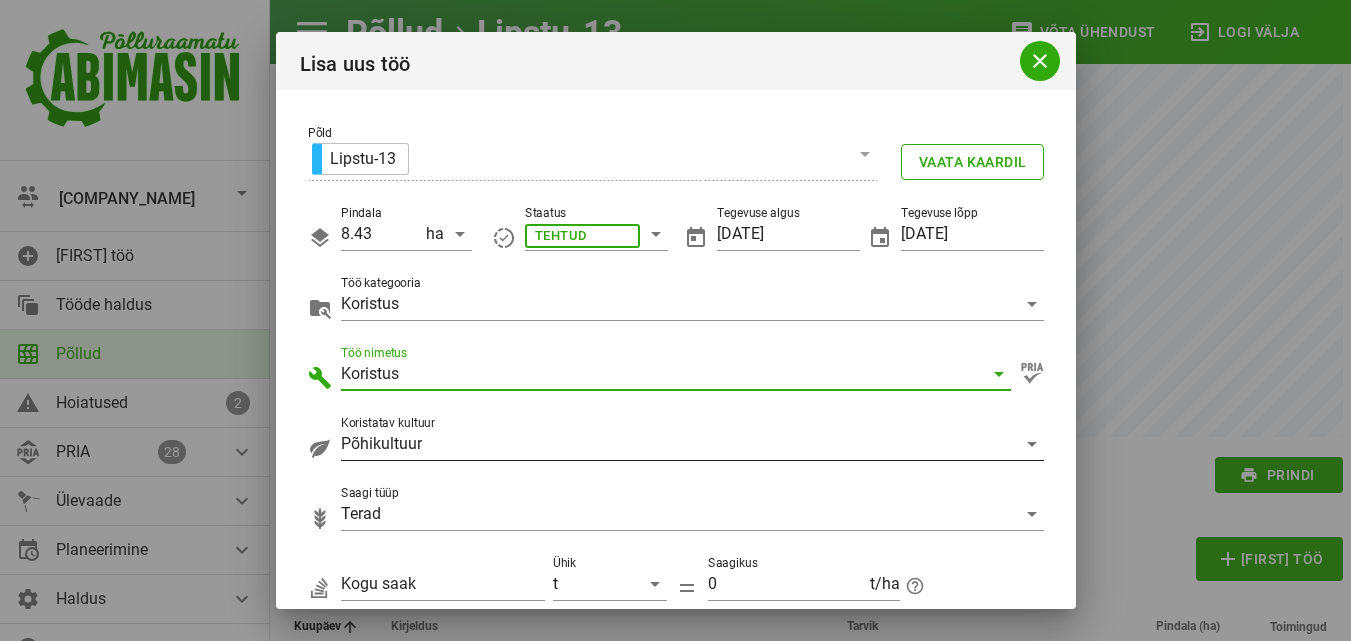 click at bounding box center [1032, 444] 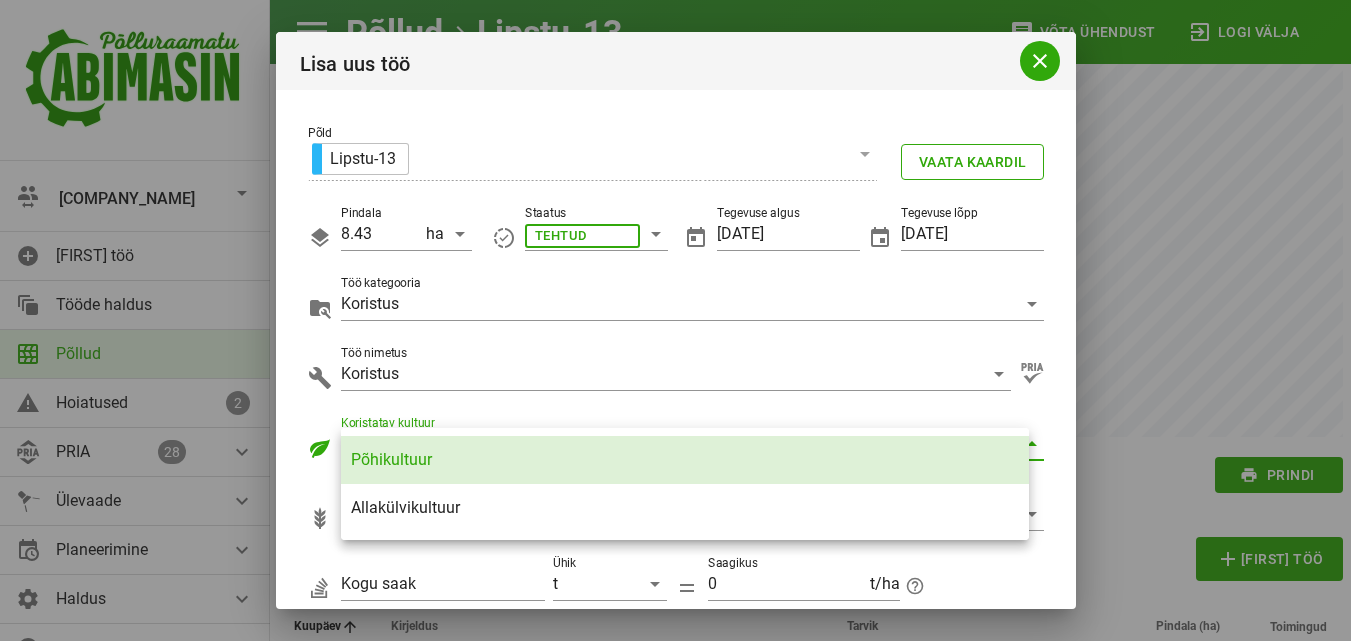 click on "Põhikultuur" at bounding box center [685, 459] 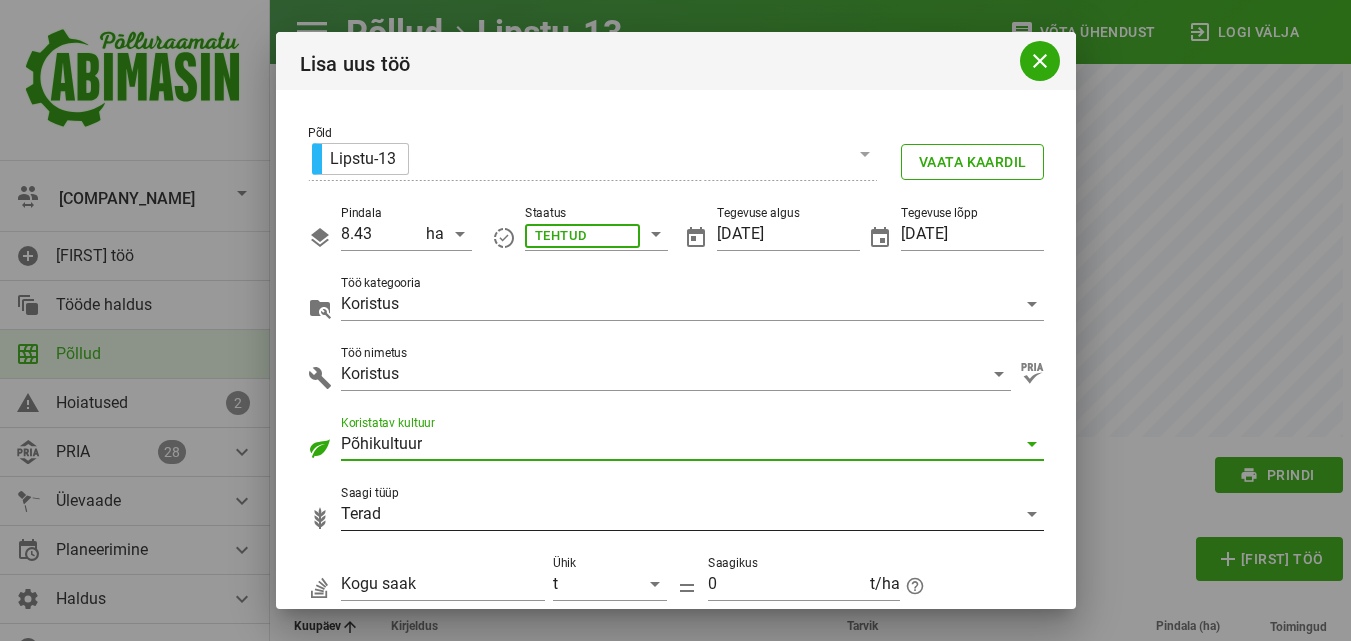 click at bounding box center (1032, 514) 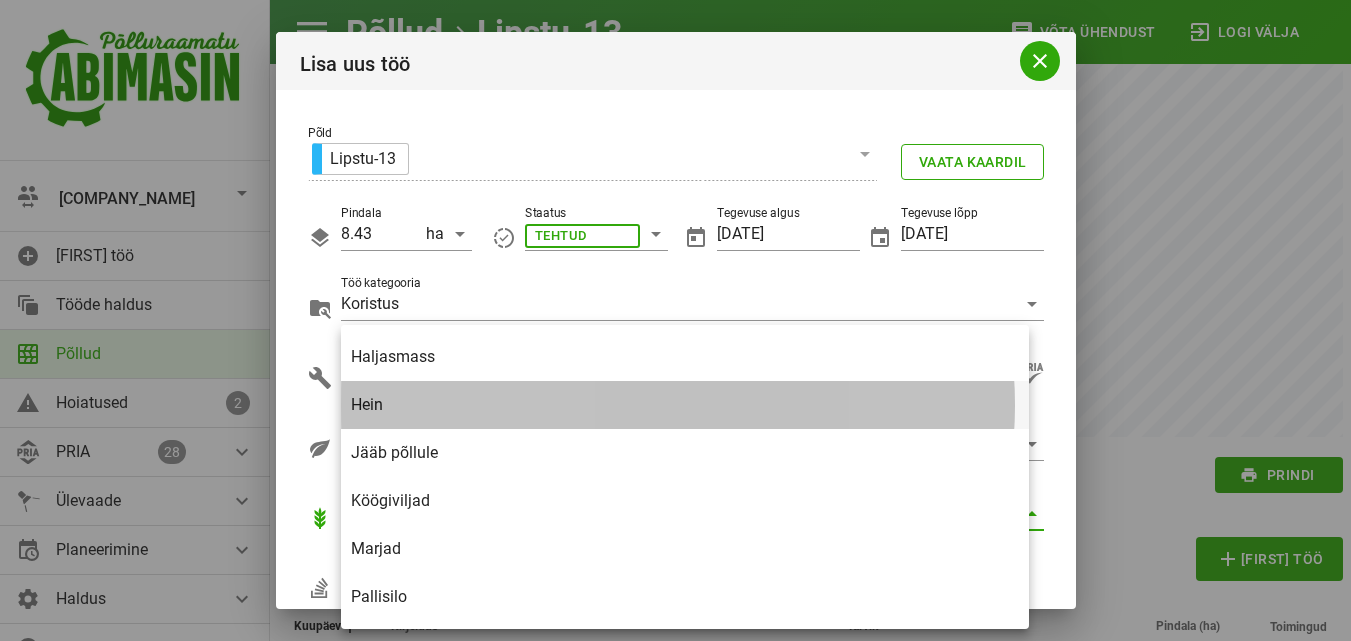click on "Hein" at bounding box center (685, 404) 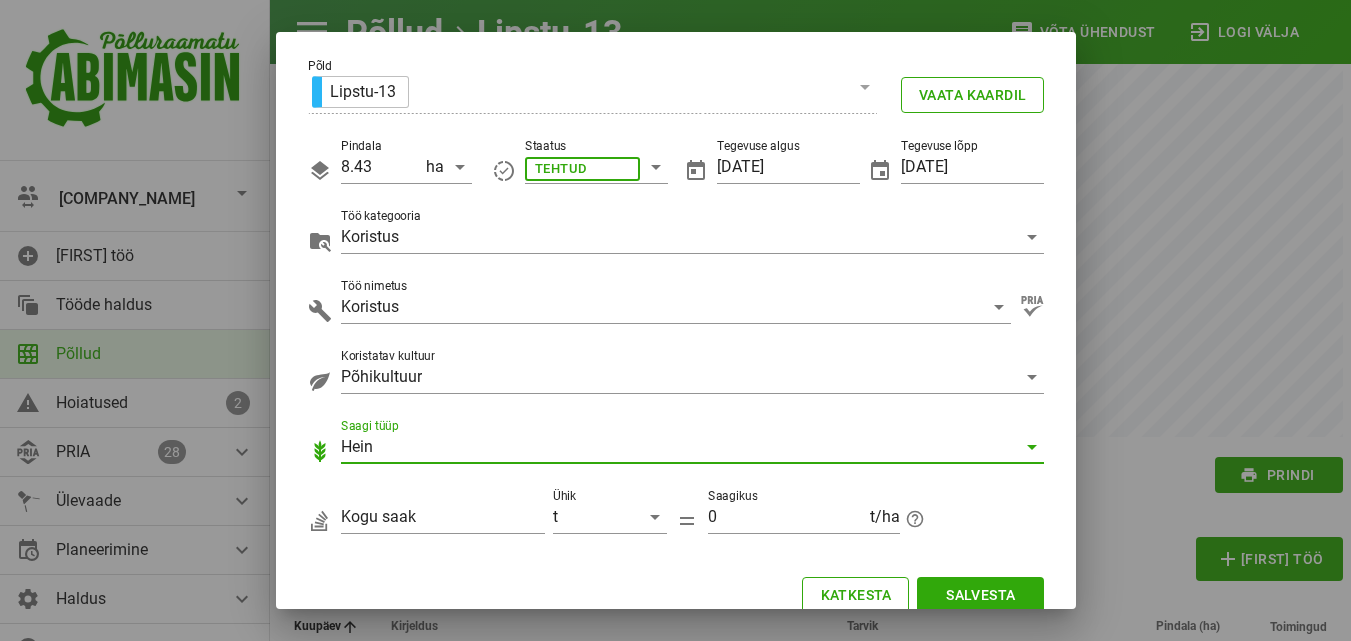 scroll, scrollTop: 105, scrollLeft: 0, axis: vertical 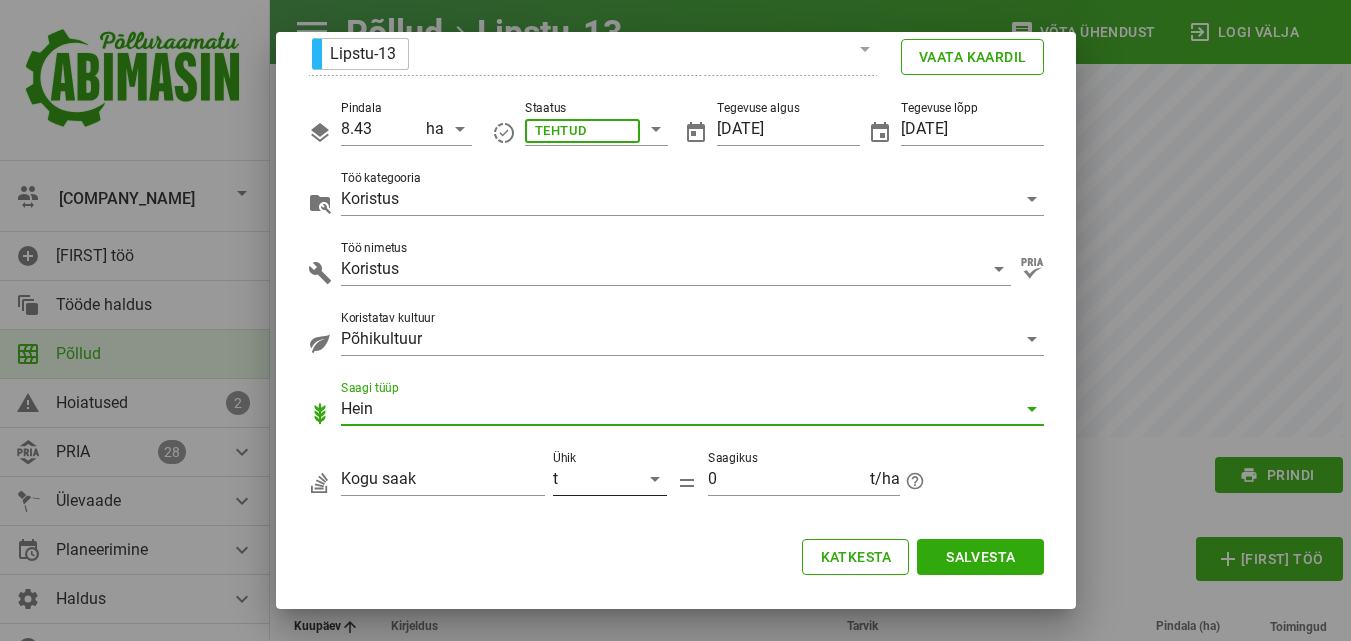 click at bounding box center (655, 479) 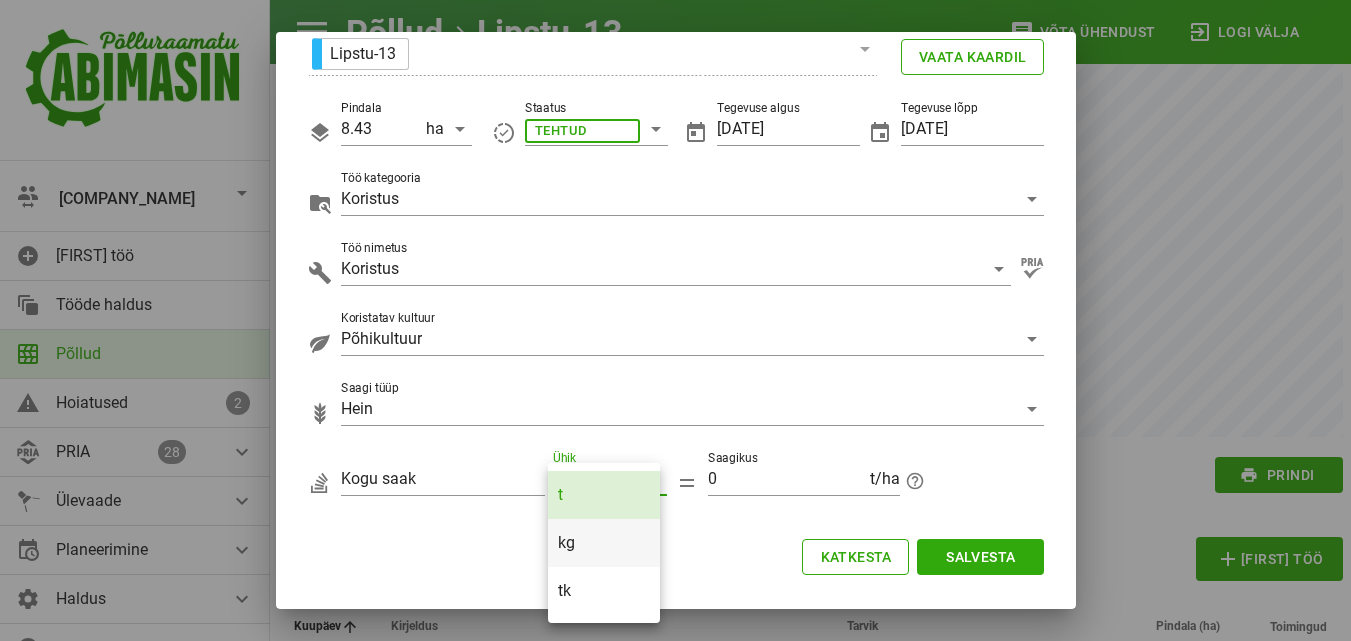 click on "kg" at bounding box center [604, 542] 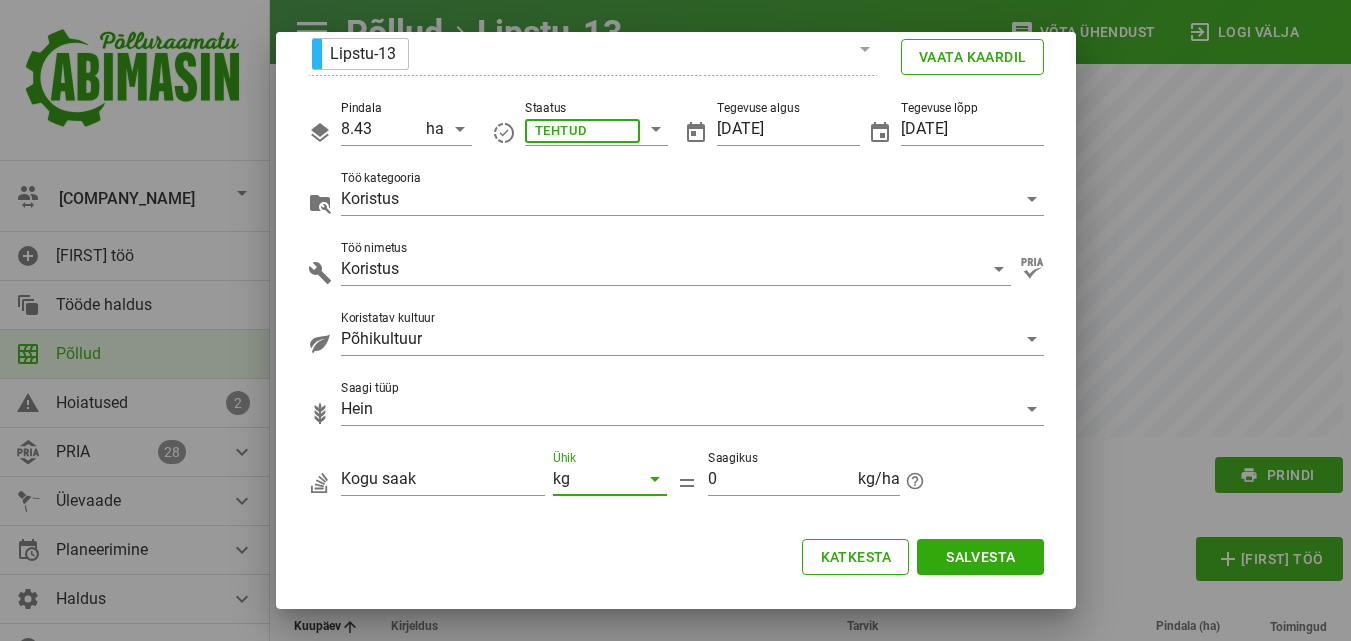 click at bounding box center [655, 479] 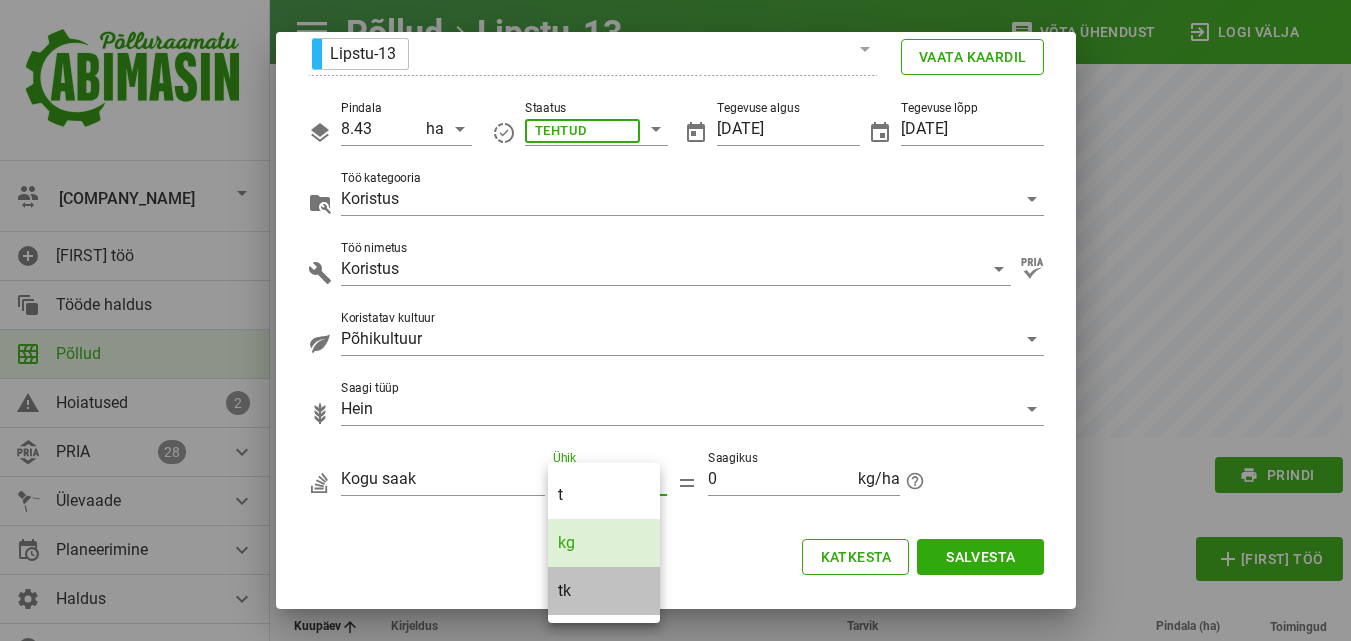click on "tk" at bounding box center [604, 590] 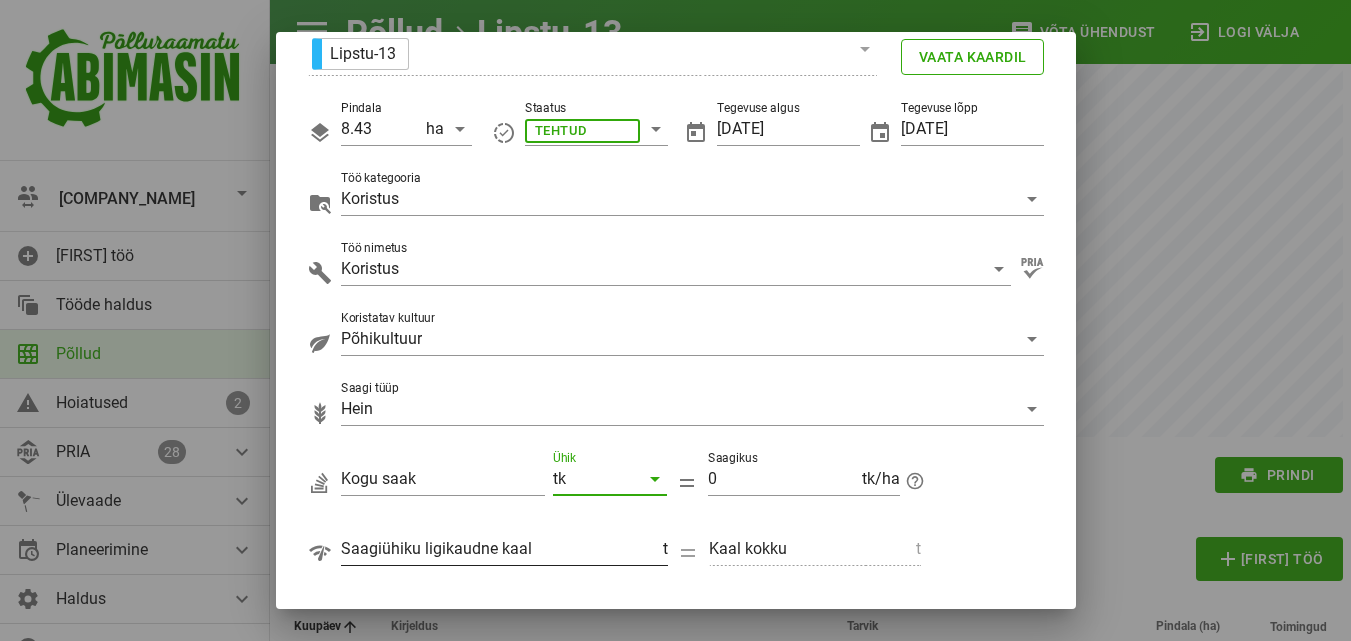 click on "Saagiühiku ligikaudne kaal" at bounding box center (500, 549) 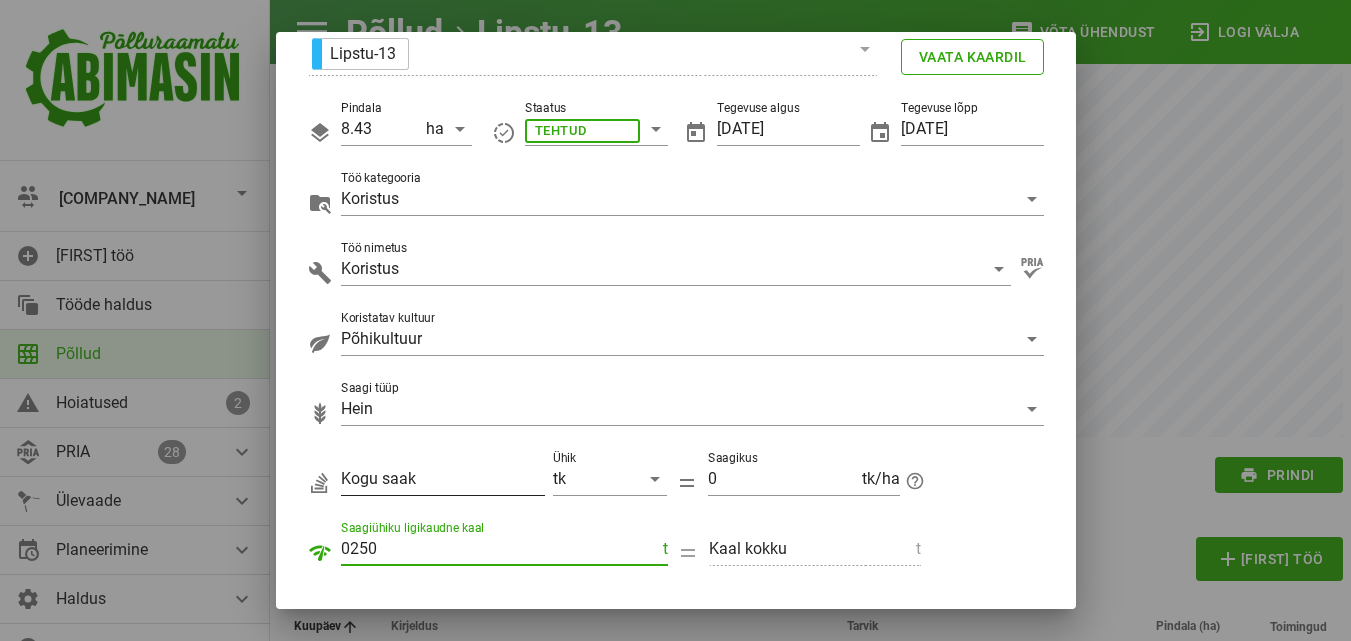 type on "0250" 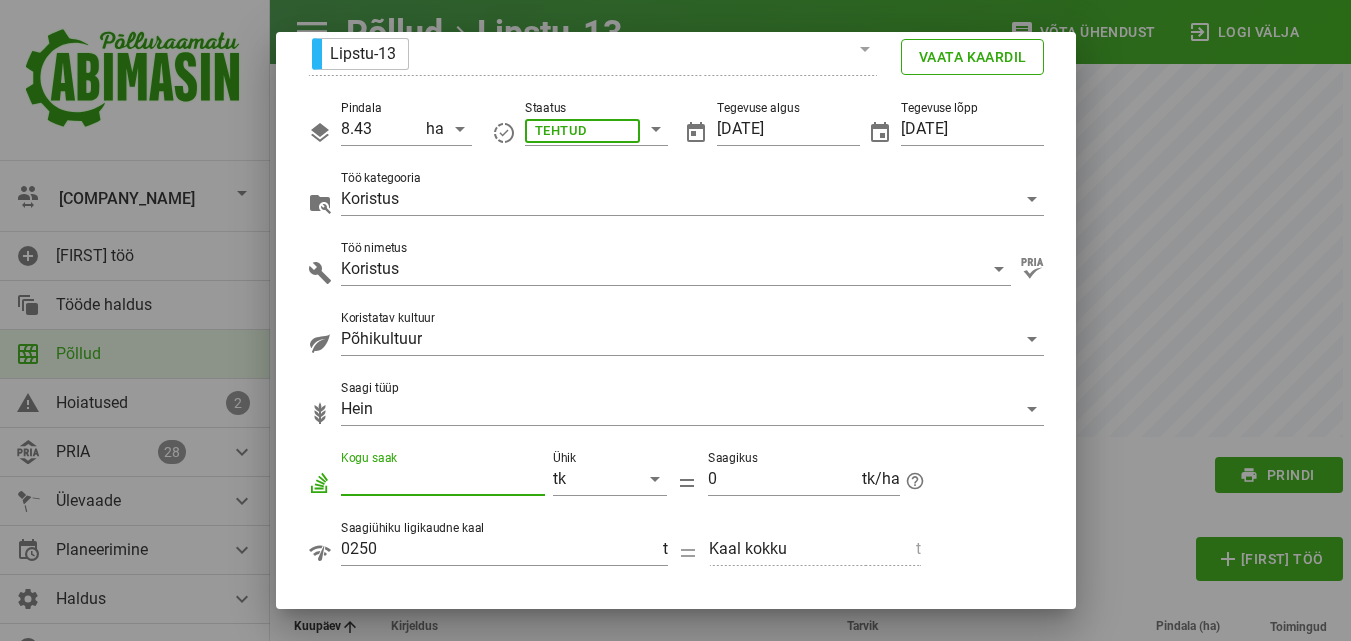 click on "Kogu saak" at bounding box center [443, 479] 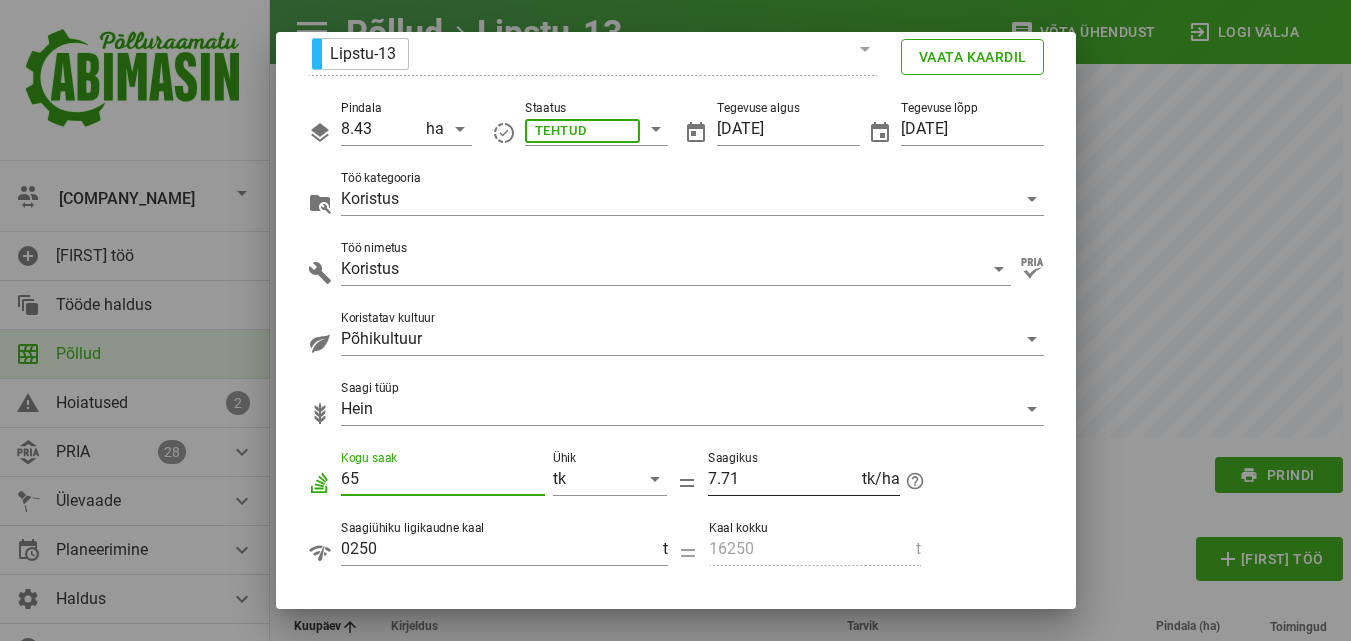scroll, scrollTop: 175, scrollLeft: 0, axis: vertical 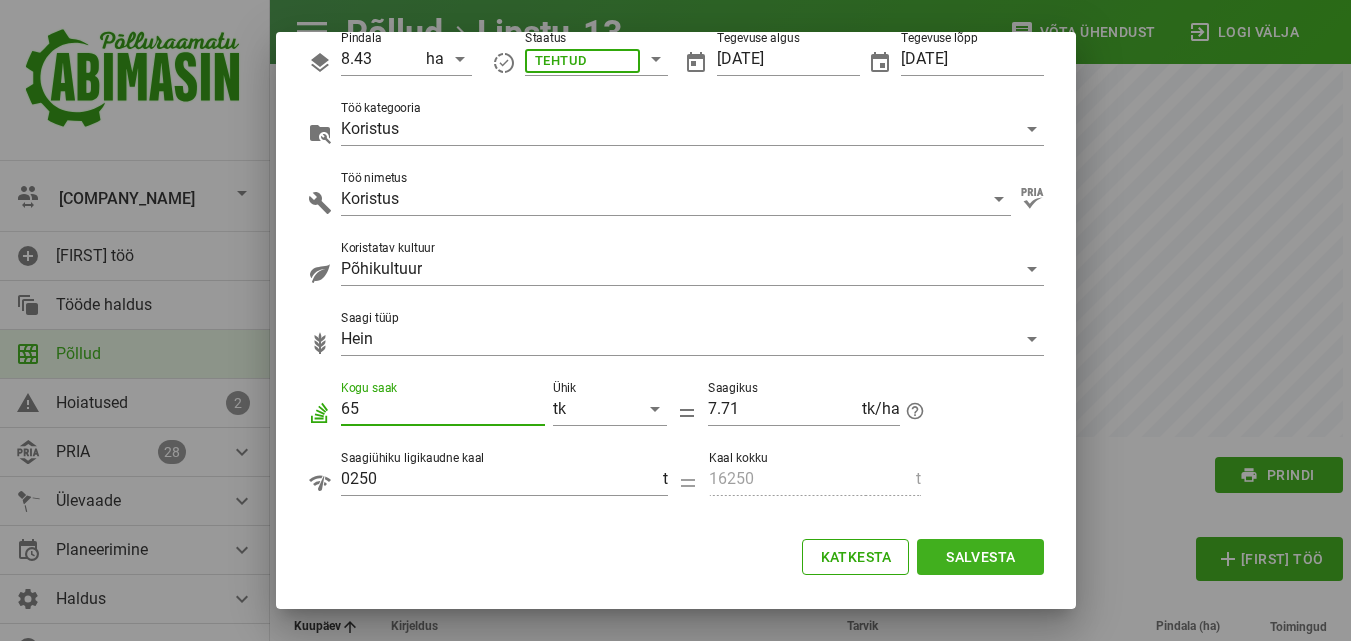 type on "65" 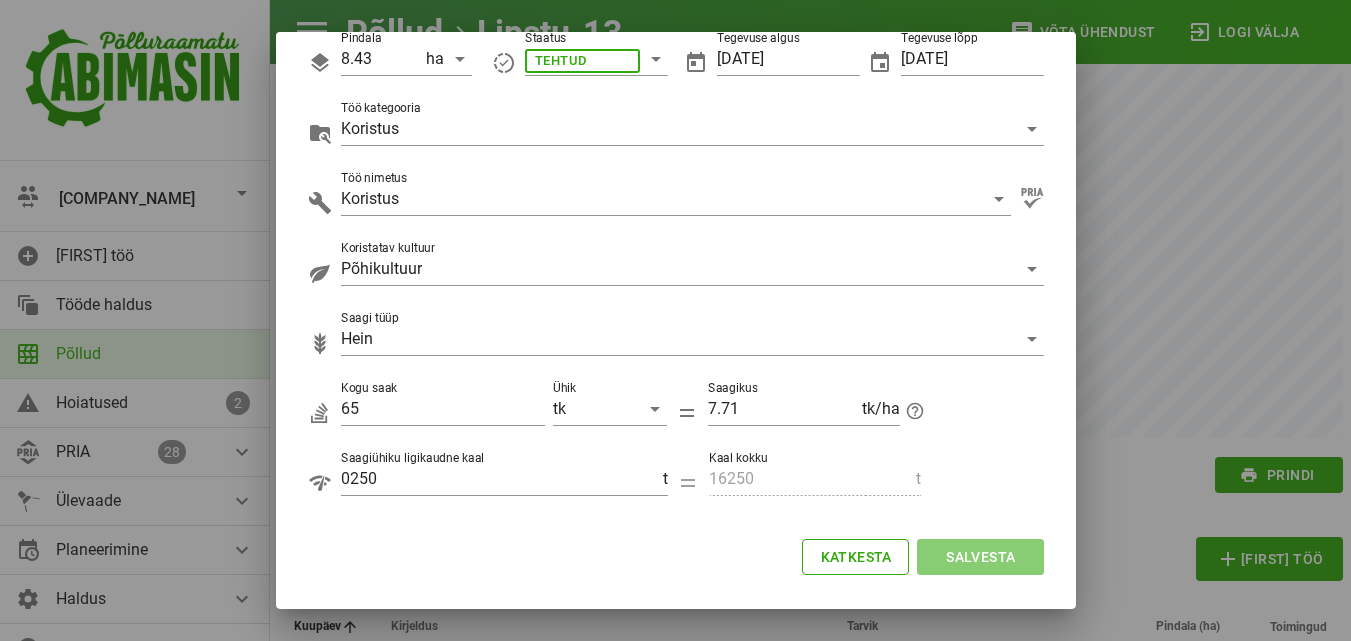 click on "Salvesta" at bounding box center (980, 557) 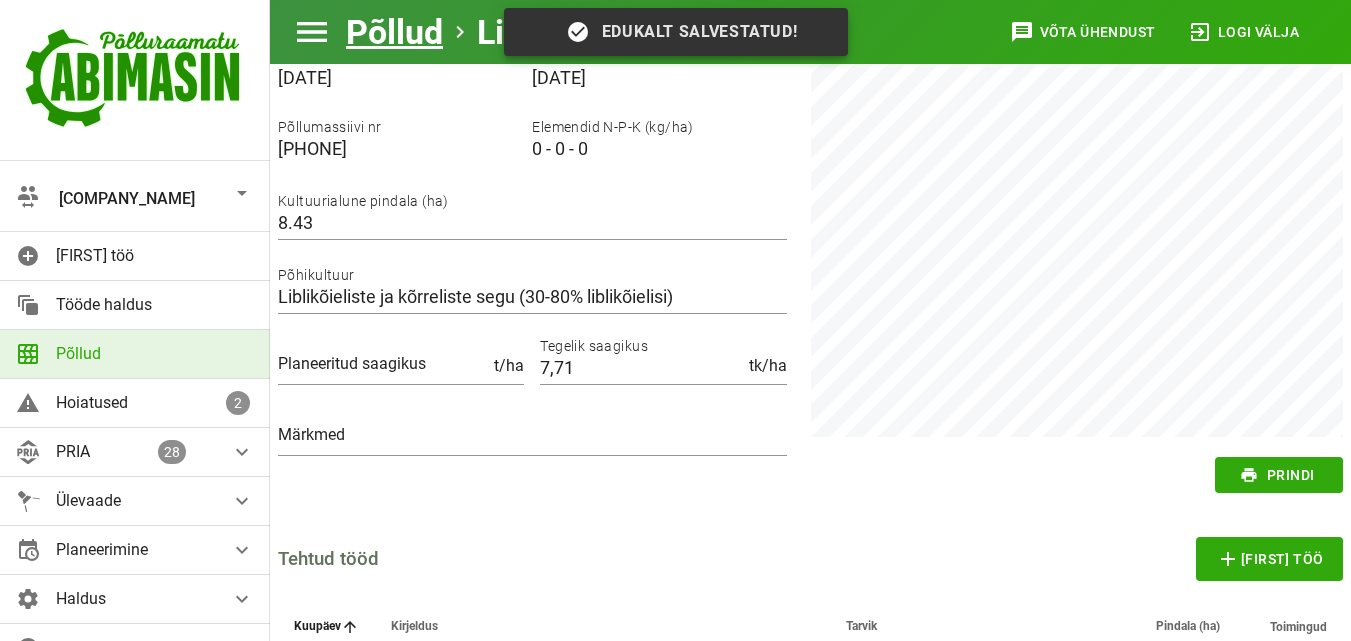 scroll, scrollTop: 0, scrollLeft: 0, axis: both 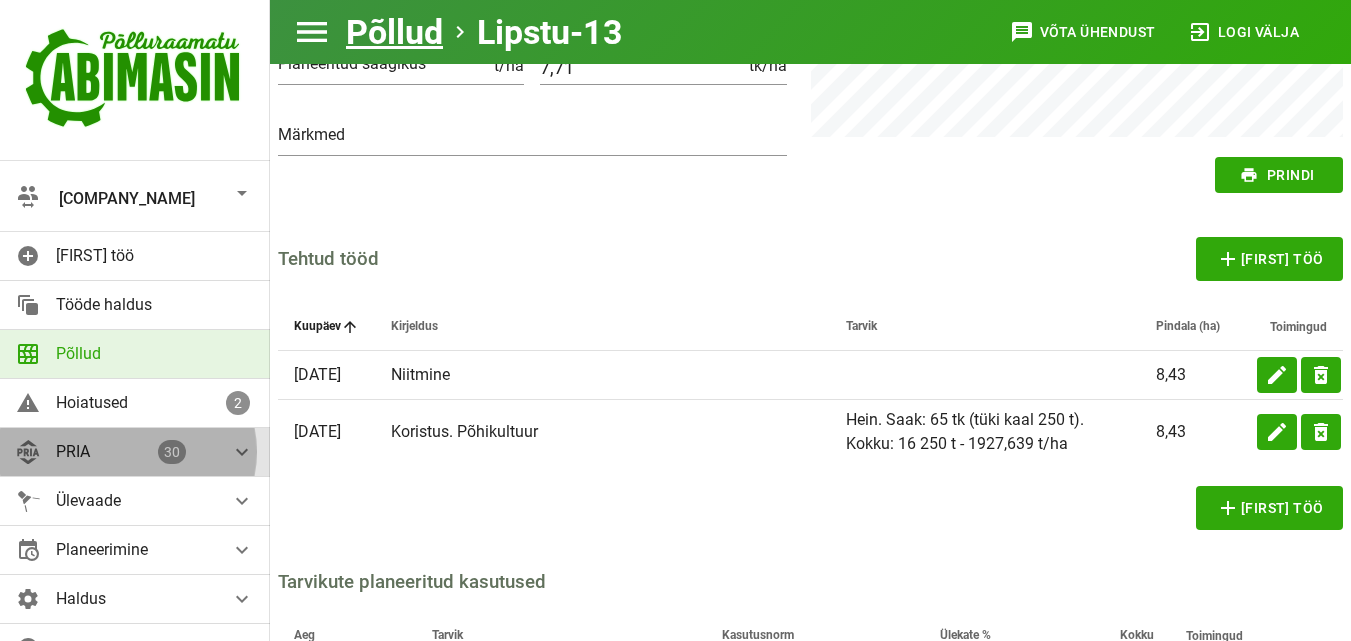 click on "PRIA" at bounding box center [105, 451] 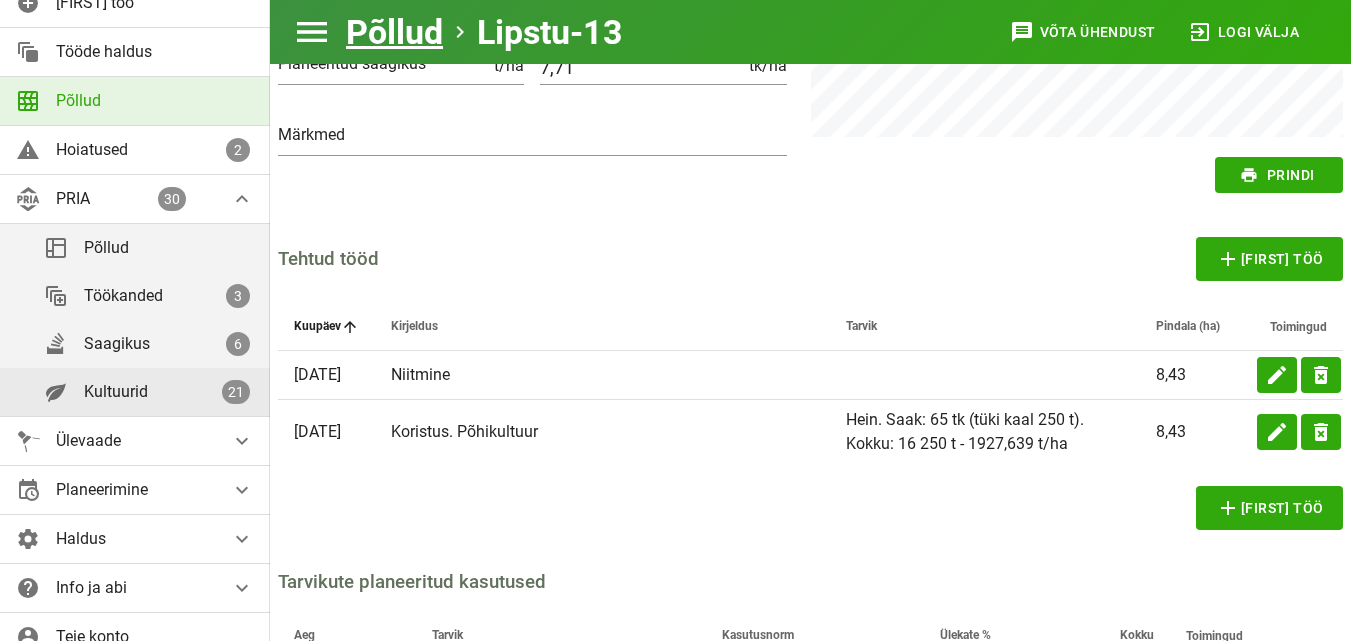 scroll, scrollTop: 300, scrollLeft: 0, axis: vertical 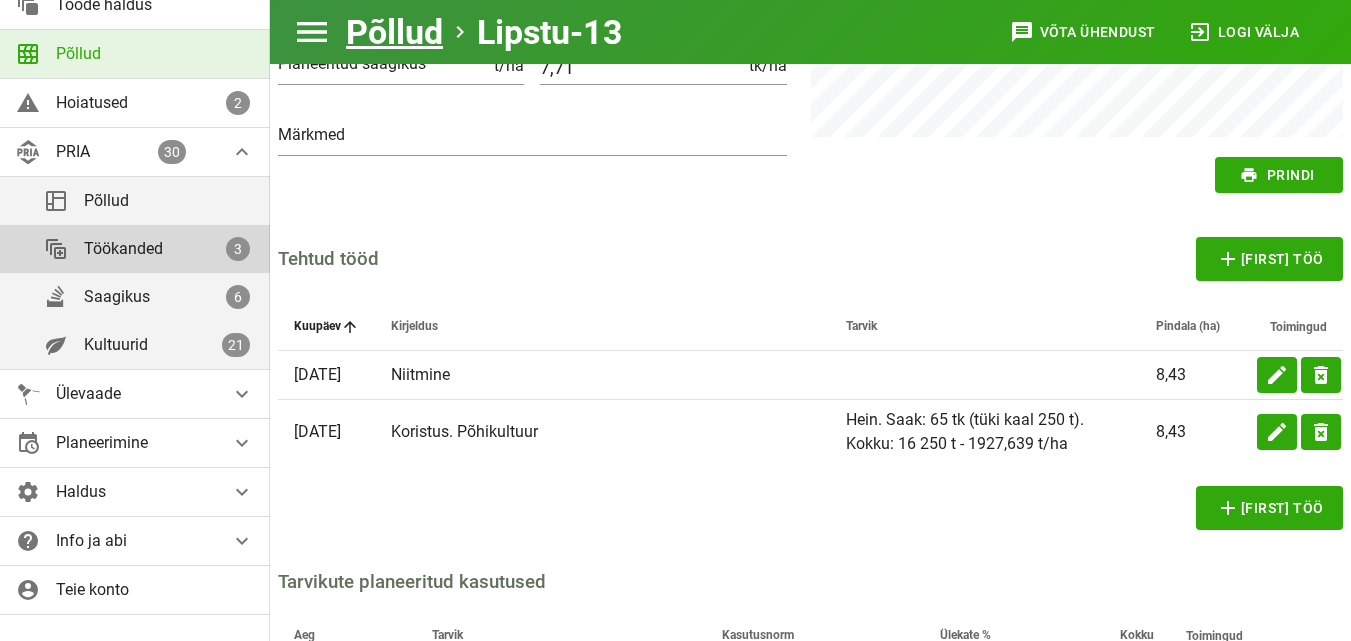 click on "Töökanded" at bounding box center [153, 248] 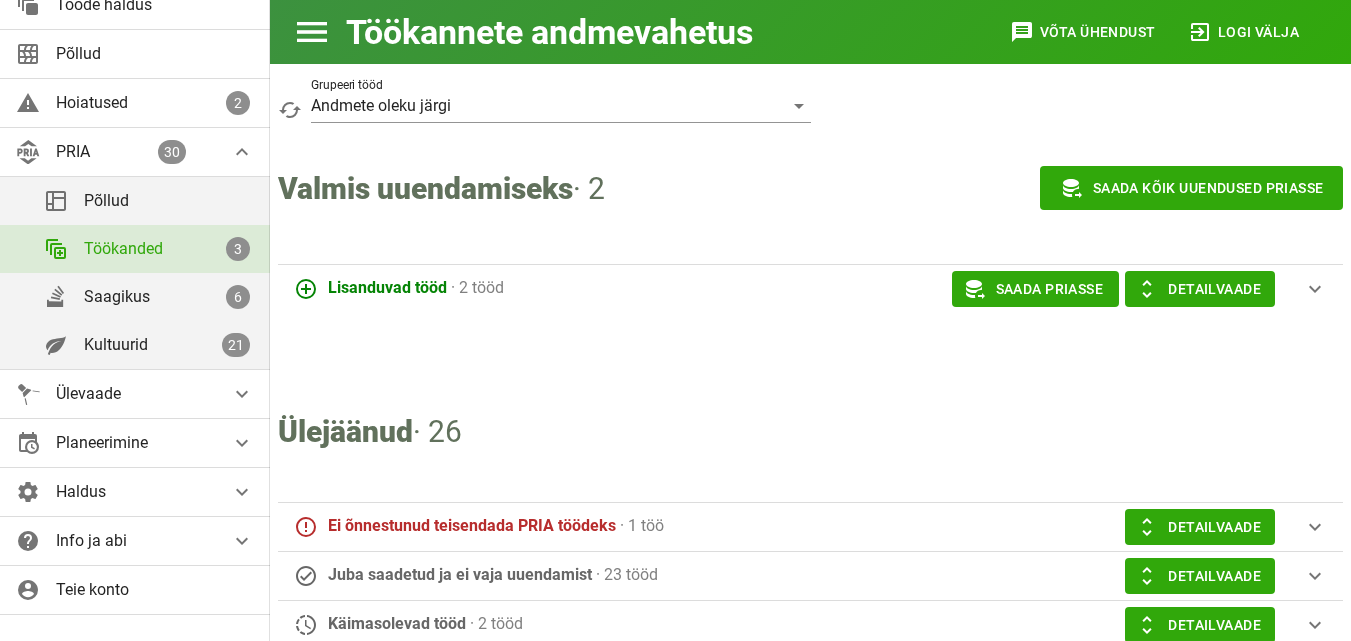 scroll, scrollTop: 200, scrollLeft: 0, axis: vertical 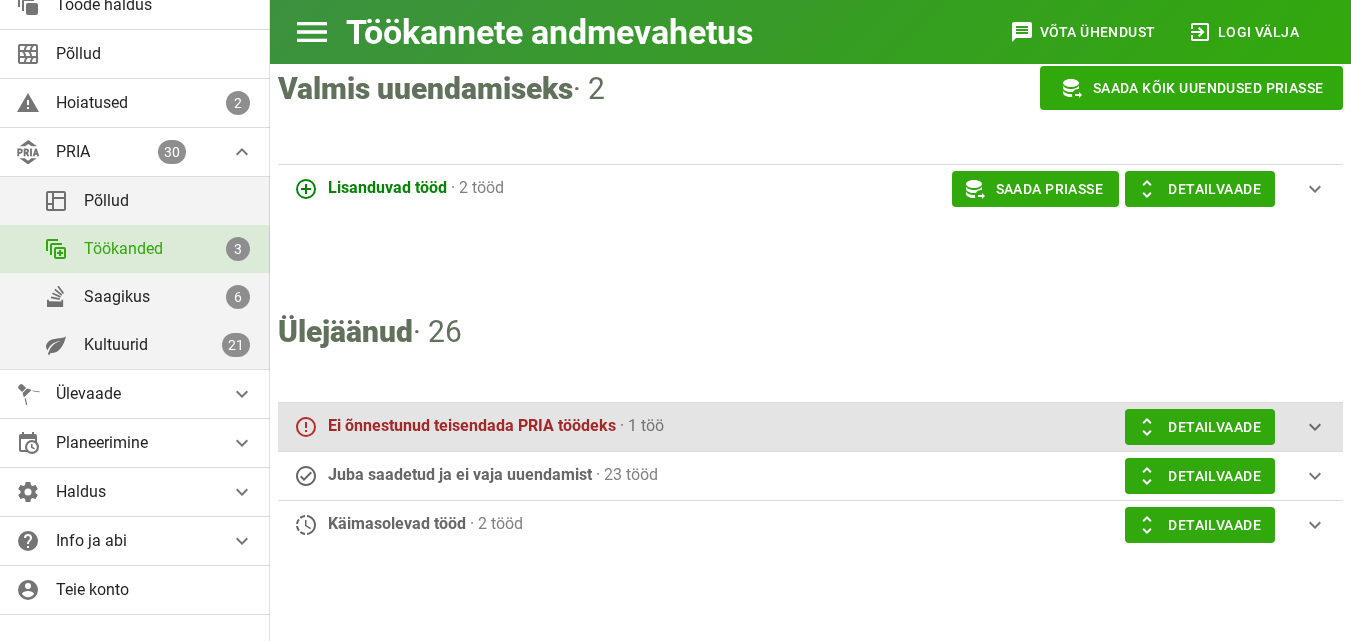 click on "Ei õnnestunud teisendada PRIA töödeks" at bounding box center (387, 187) 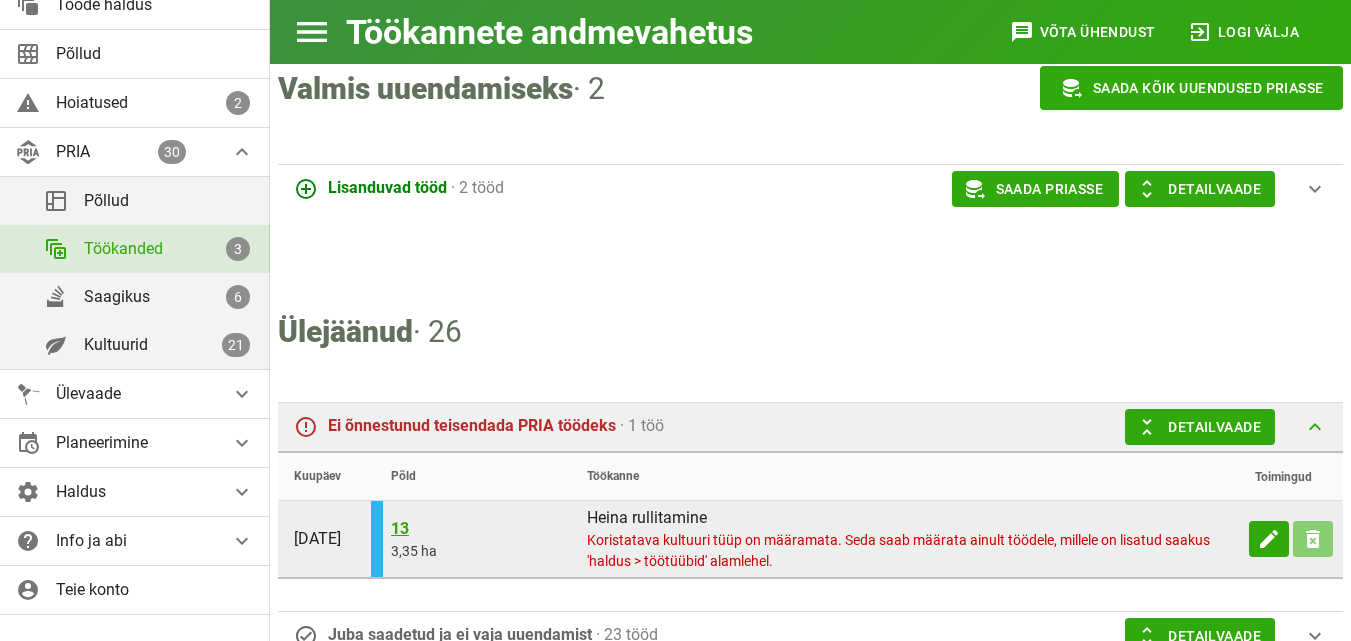 click on "delete_forever" at bounding box center [1313, 539] 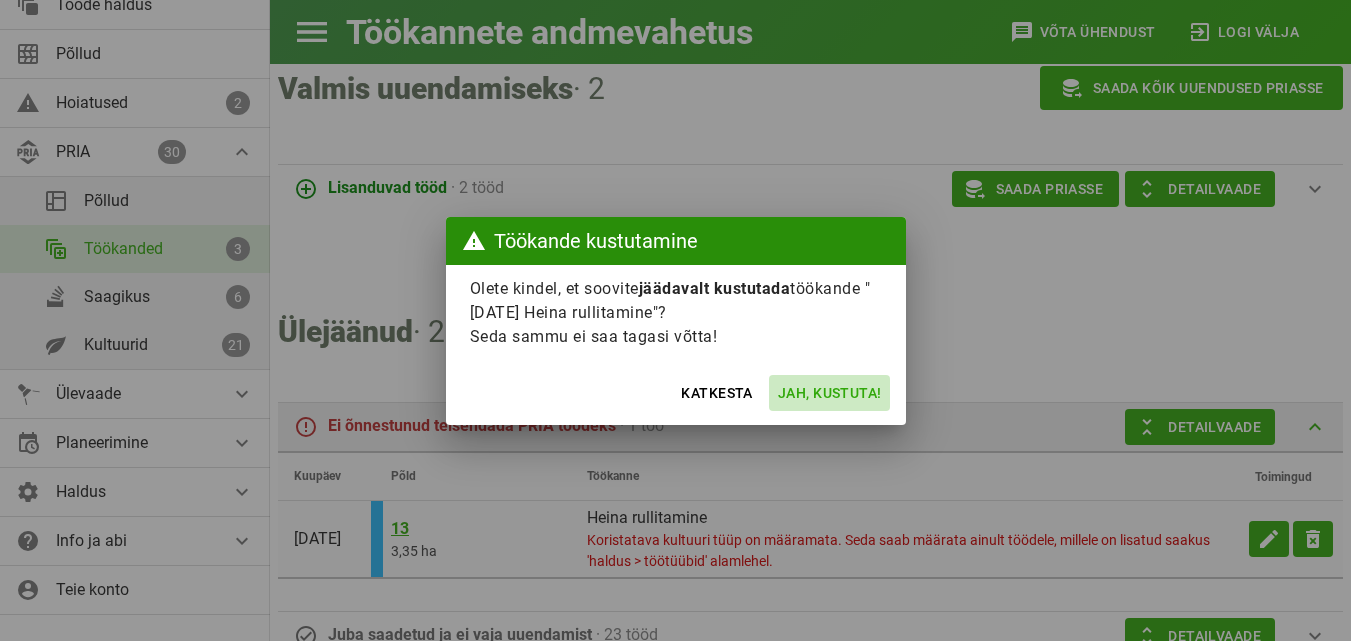 click on "Jah, kustuta!" at bounding box center [829, 393] 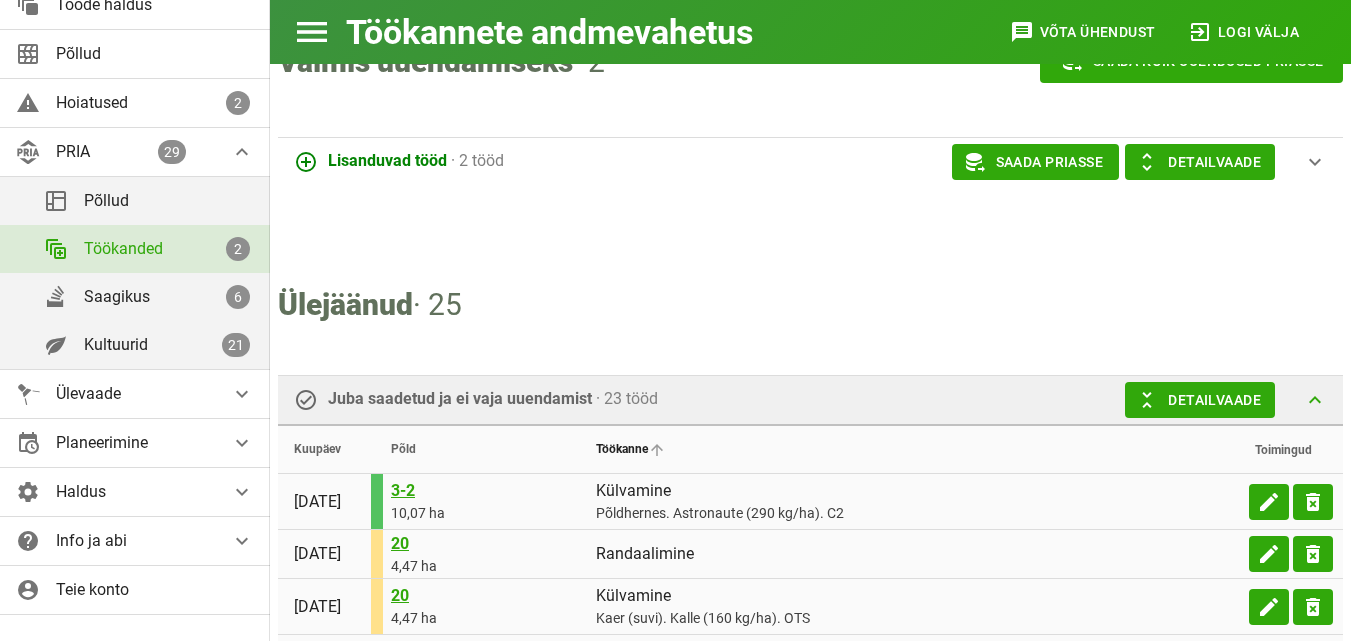 scroll, scrollTop: 100, scrollLeft: 0, axis: vertical 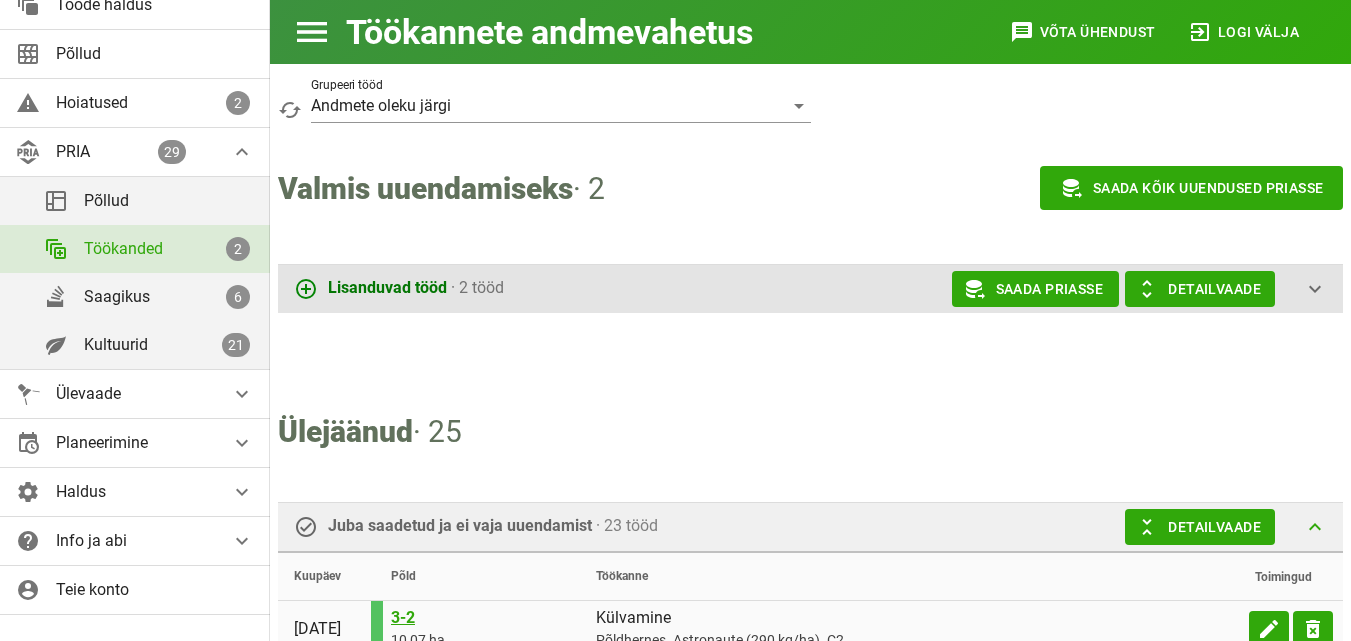 click on "Lisanduvad tööd" at bounding box center [387, 287] 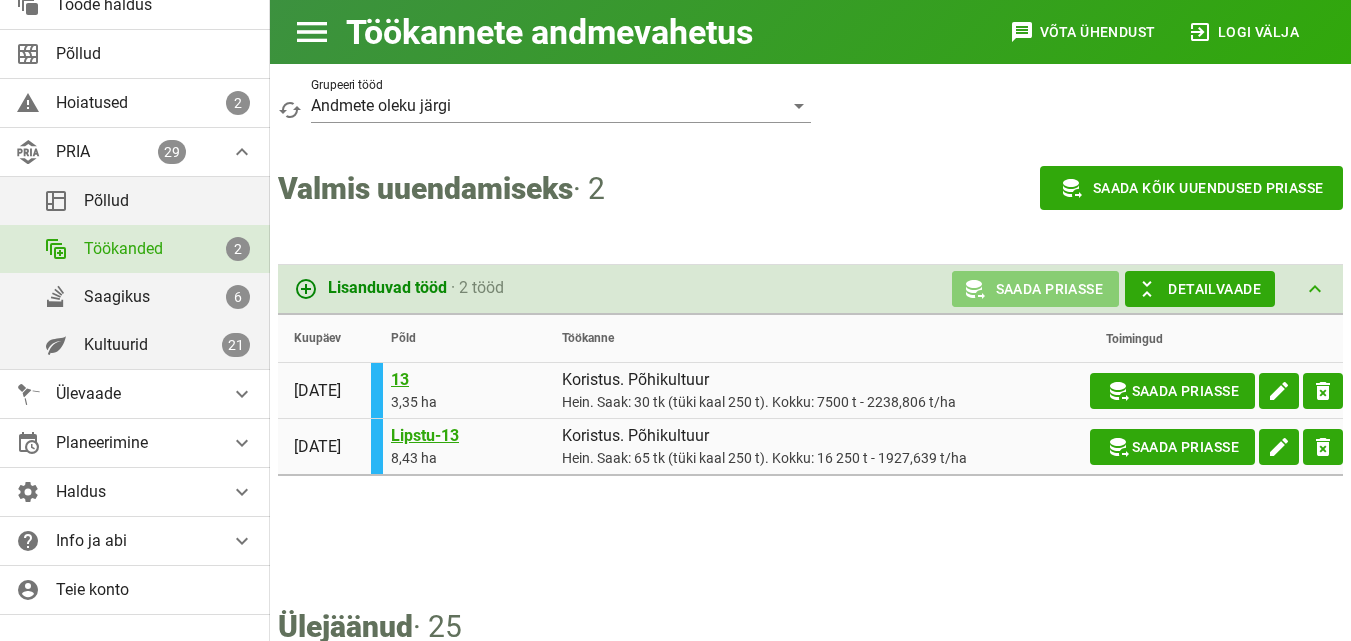 click on "Saada PRIAsse" at bounding box center [1032, 289] 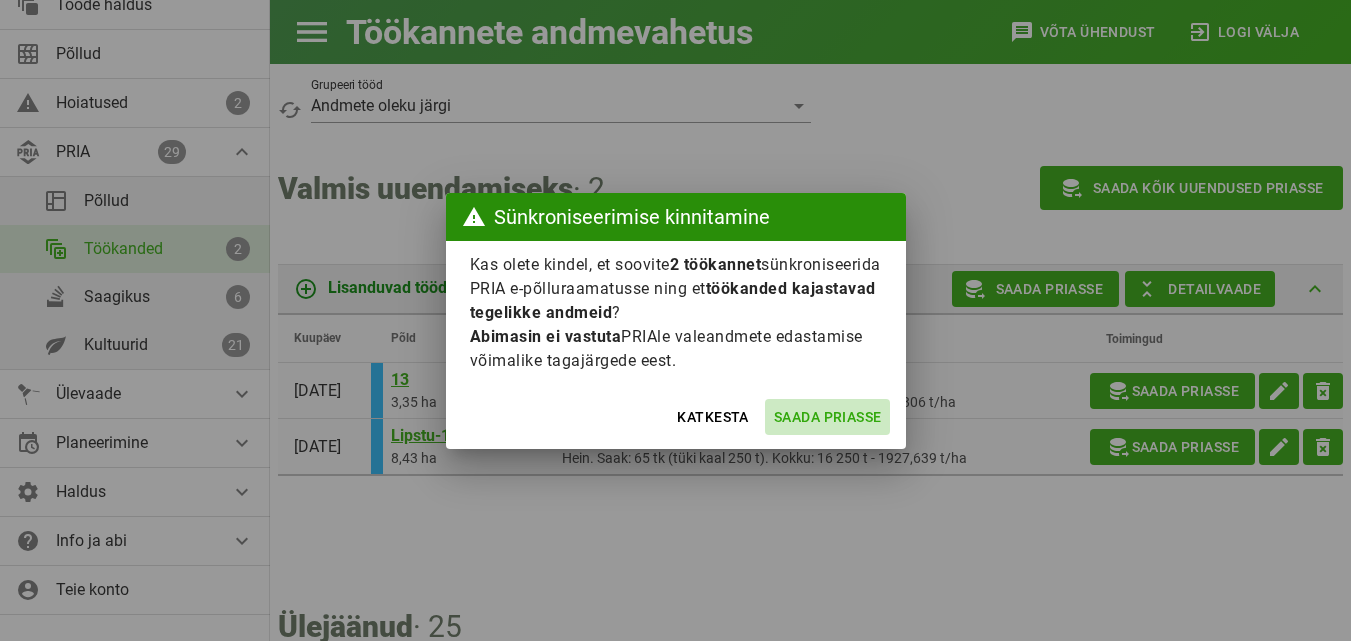 click on "SAADA PRIASSE" at bounding box center (827, 417) 